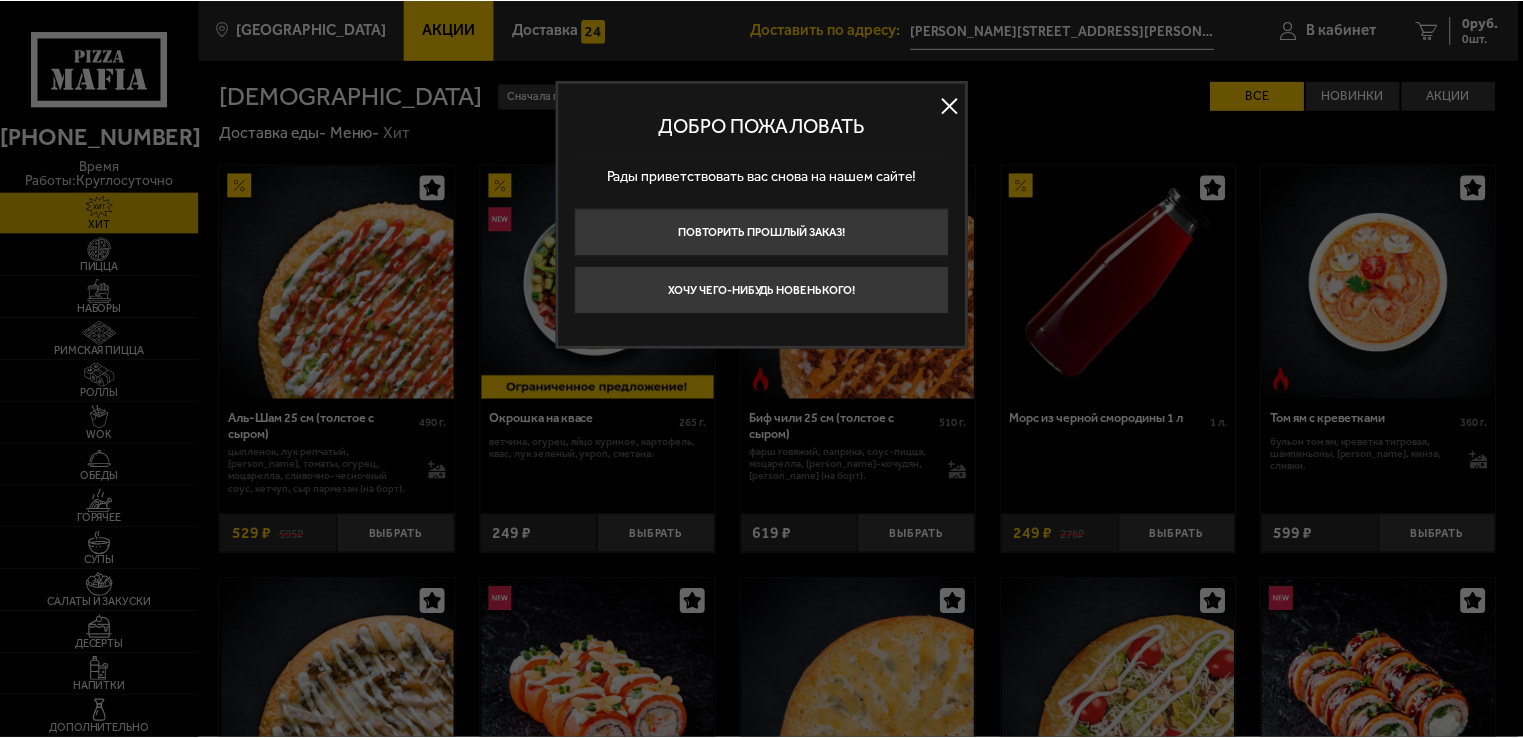 scroll, scrollTop: 0, scrollLeft: 0, axis: both 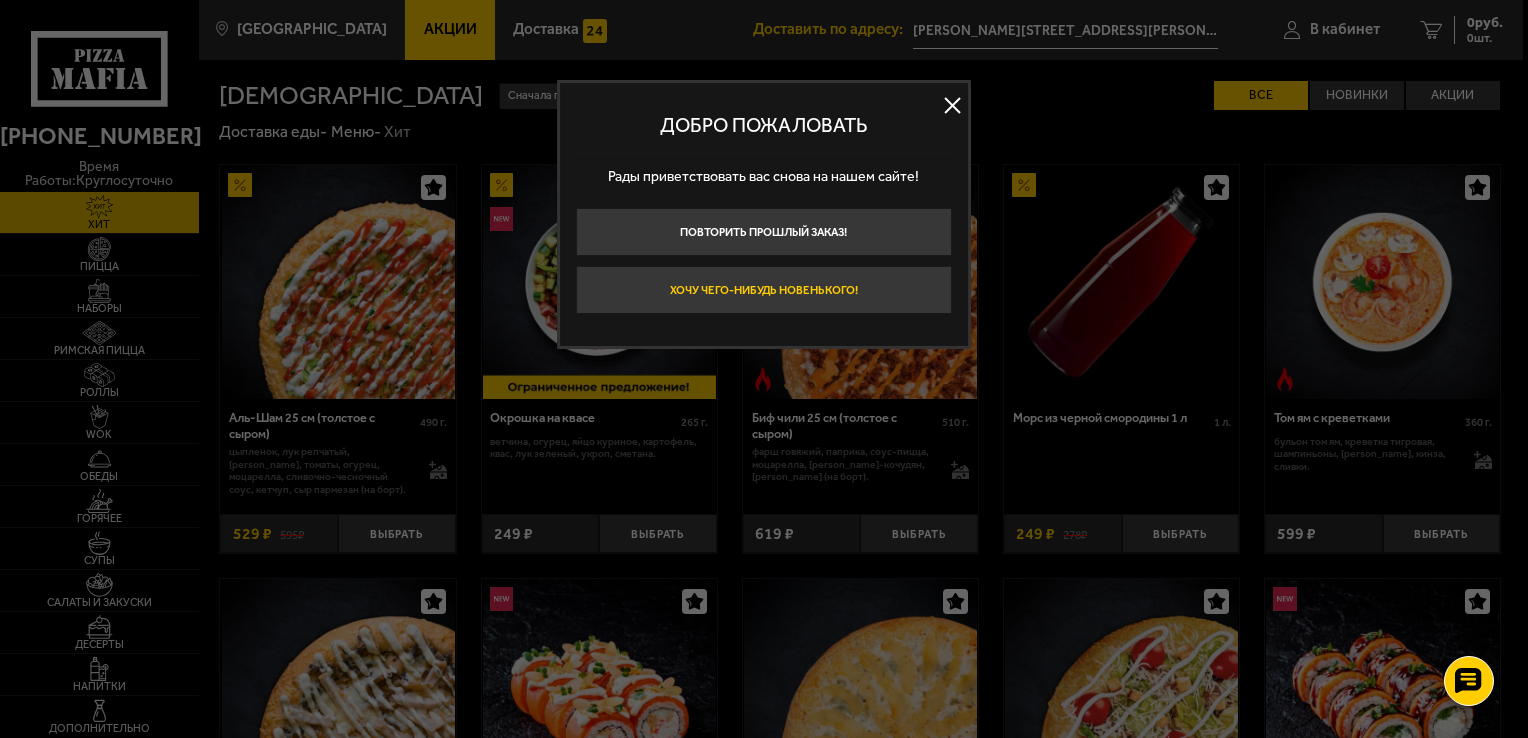 click on "Хочу чего-нибудь новенького!" at bounding box center (764, 290) 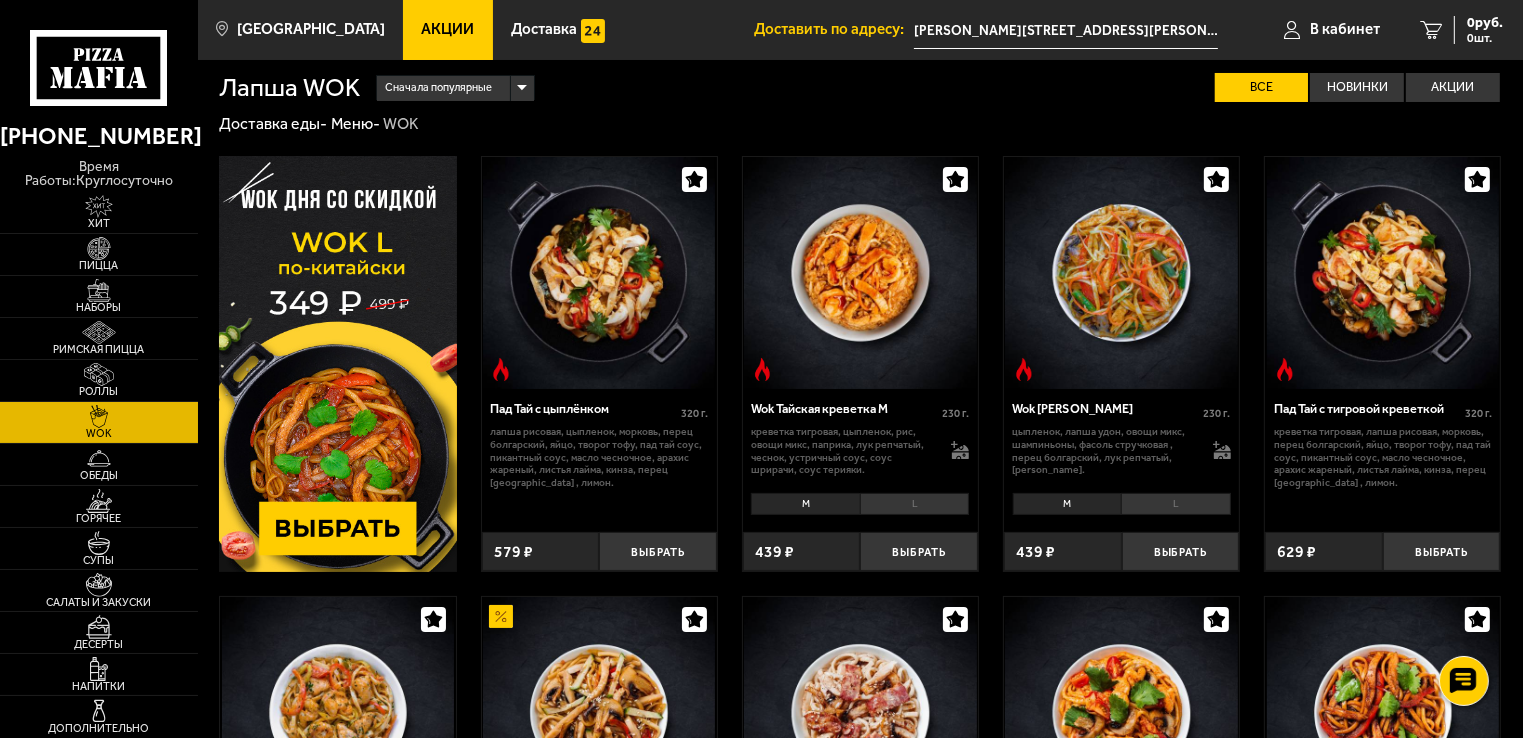scroll, scrollTop: 0, scrollLeft: 0, axis: both 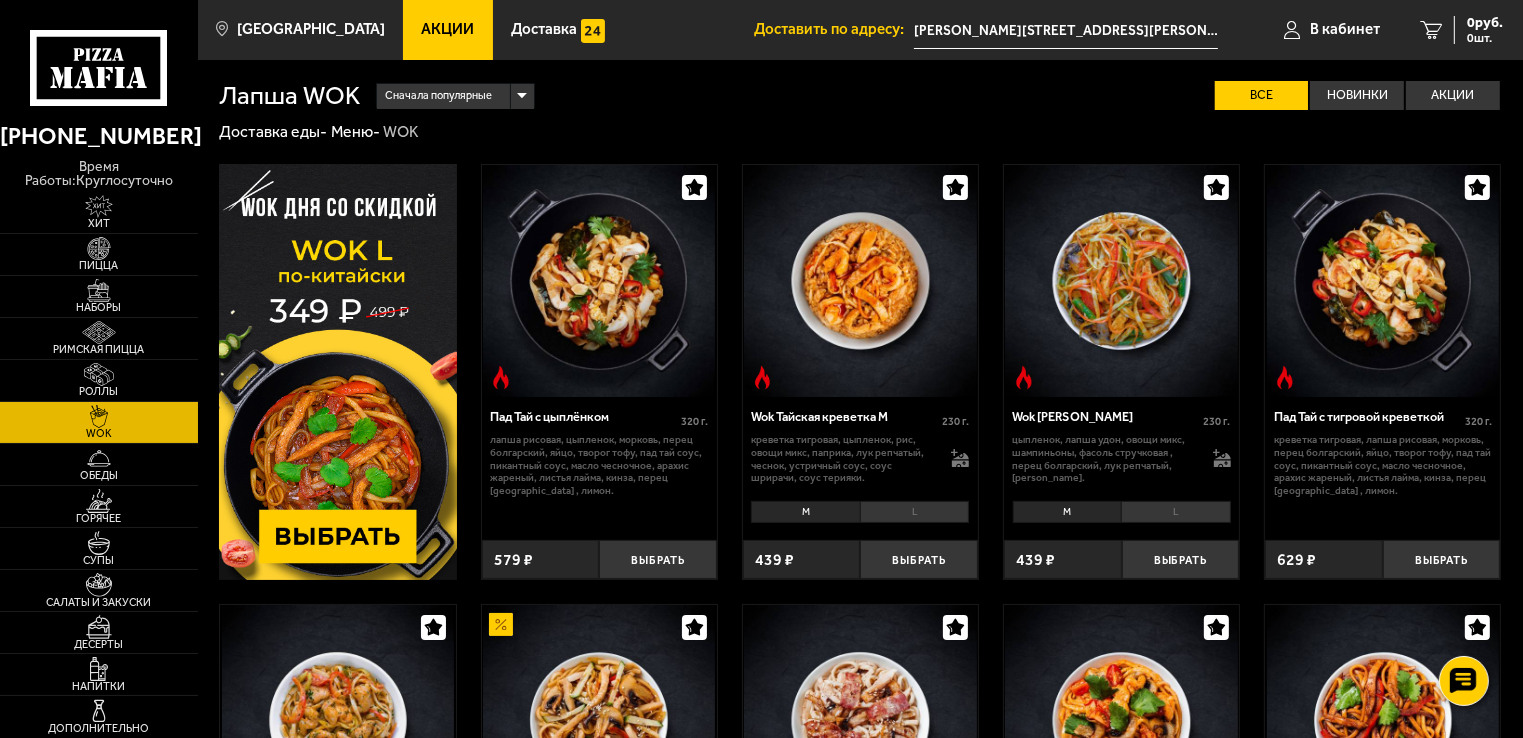 click on "[PERSON_NAME][STREET_ADDRESS][PERSON_NAME]" at bounding box center [1066, 30] 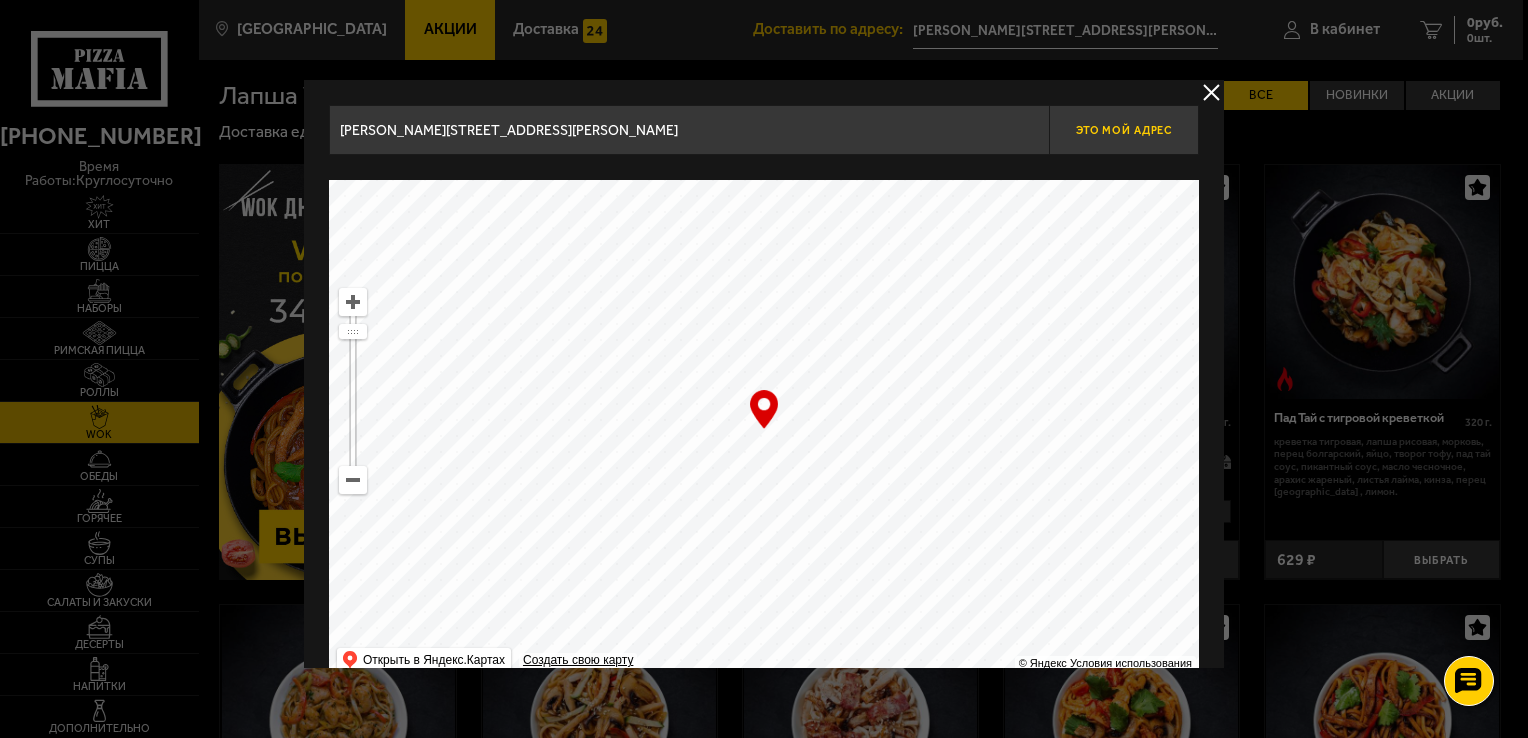 click on "Это мой адрес" at bounding box center [1124, 130] 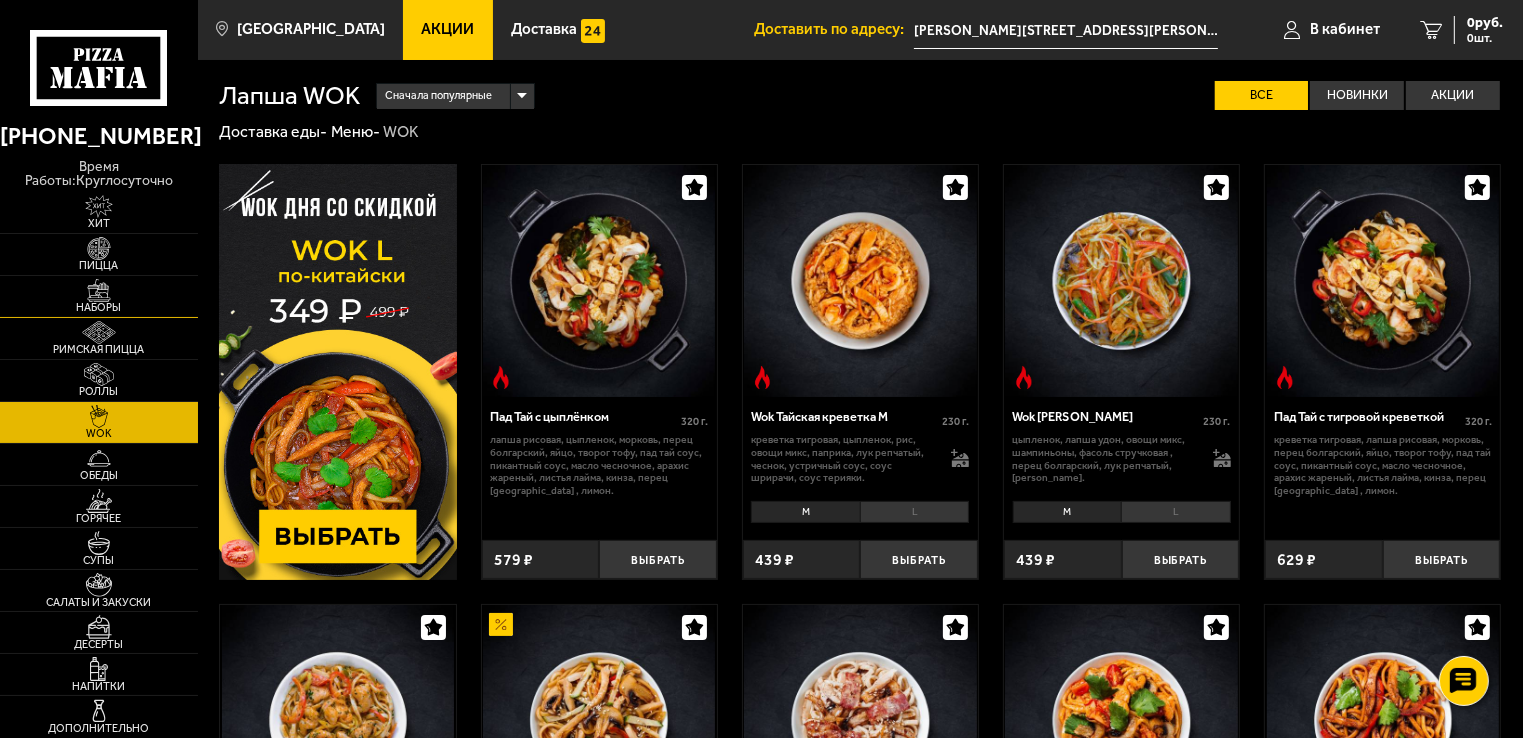 click on "Наборы" at bounding box center (99, 296) 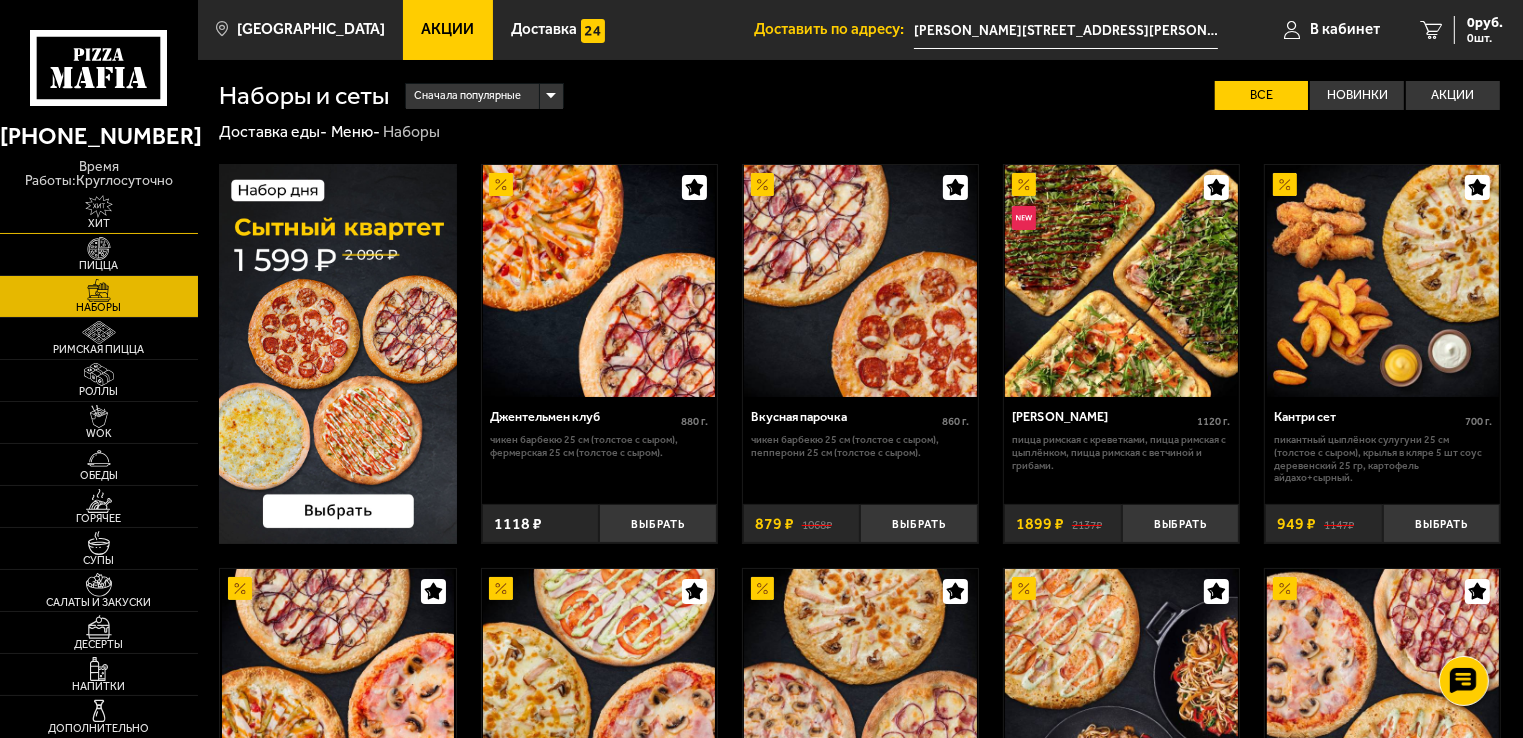 click on "Хит" at bounding box center (99, 223) 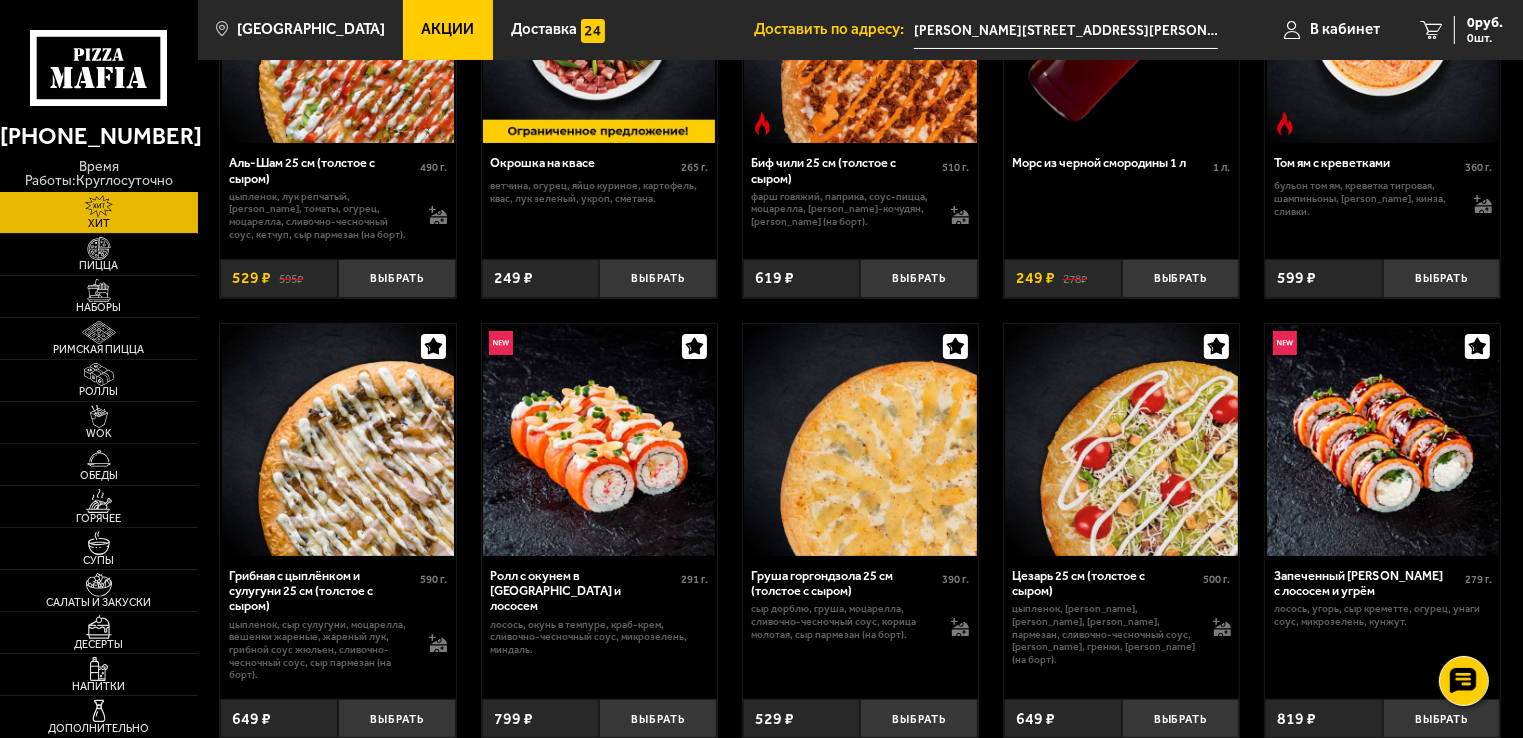 scroll, scrollTop: 300, scrollLeft: 0, axis: vertical 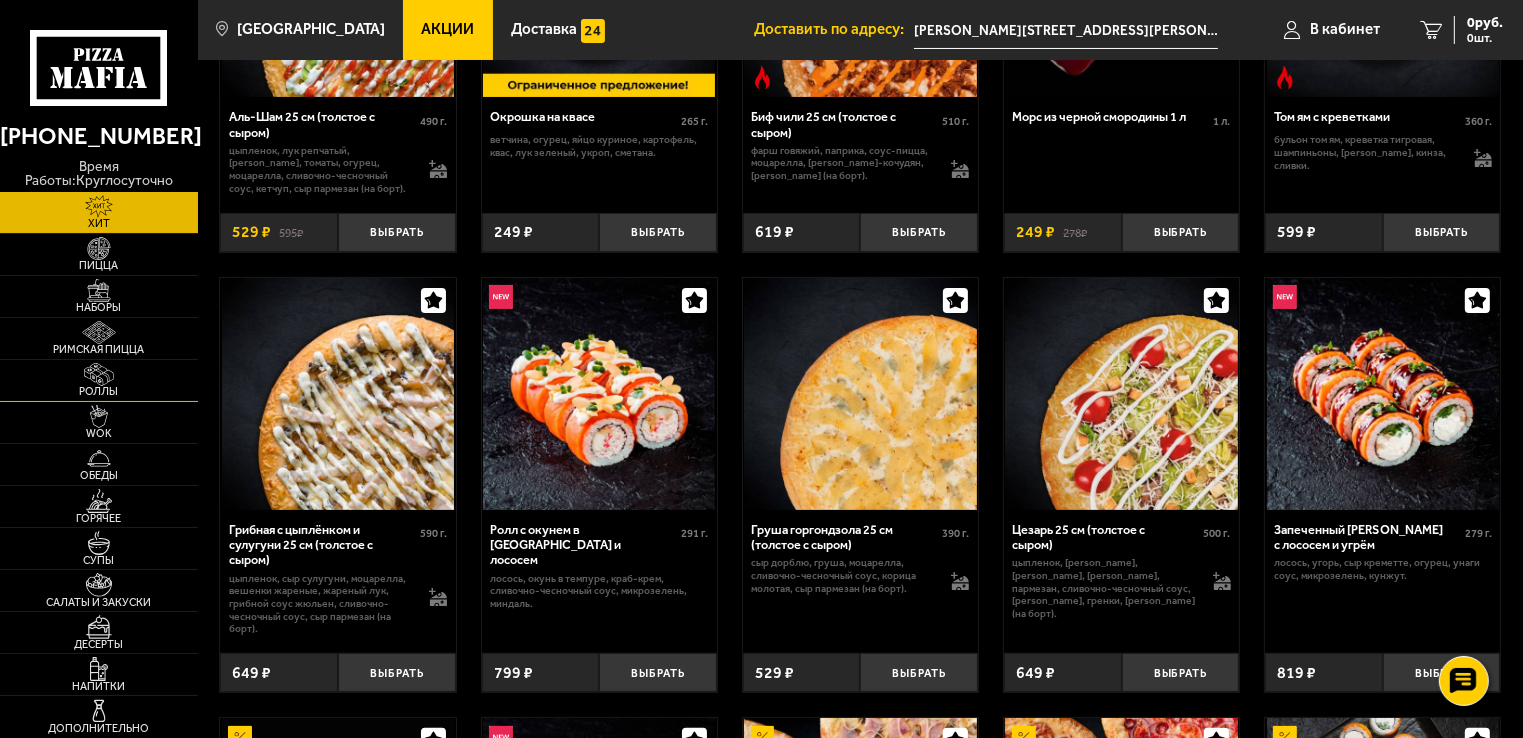 click on "Роллы" at bounding box center [99, 380] 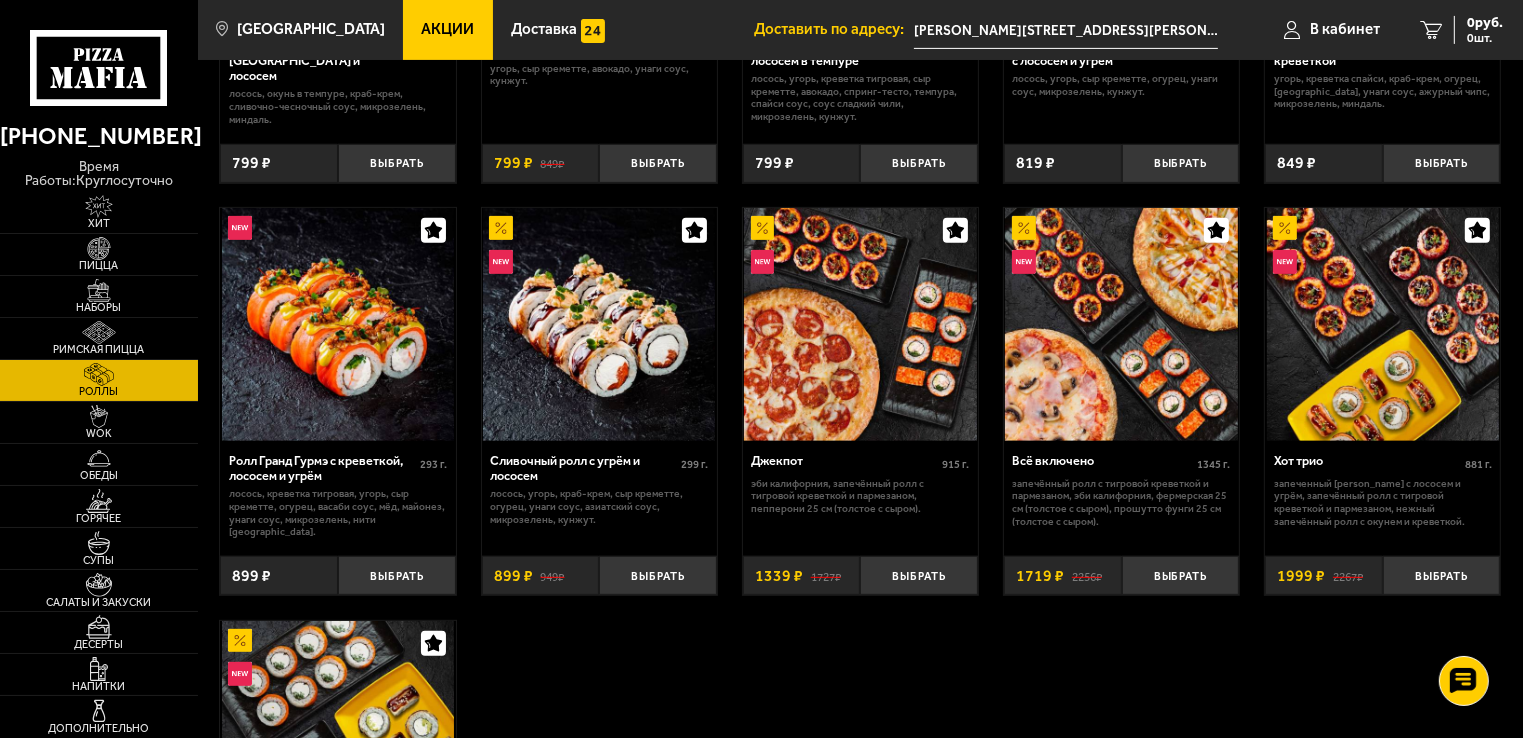 scroll, scrollTop: 800, scrollLeft: 0, axis: vertical 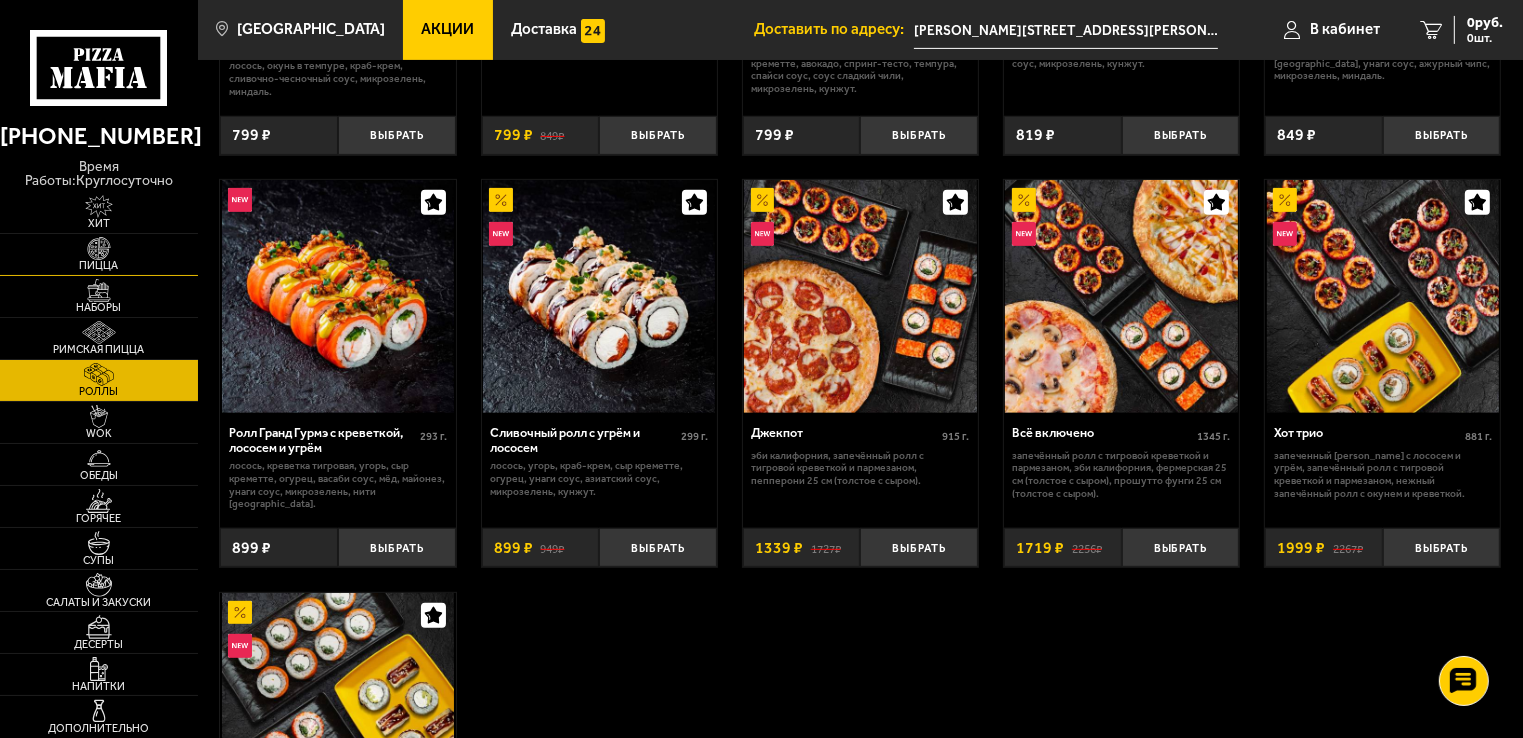 click on "Пицца" at bounding box center (99, 265) 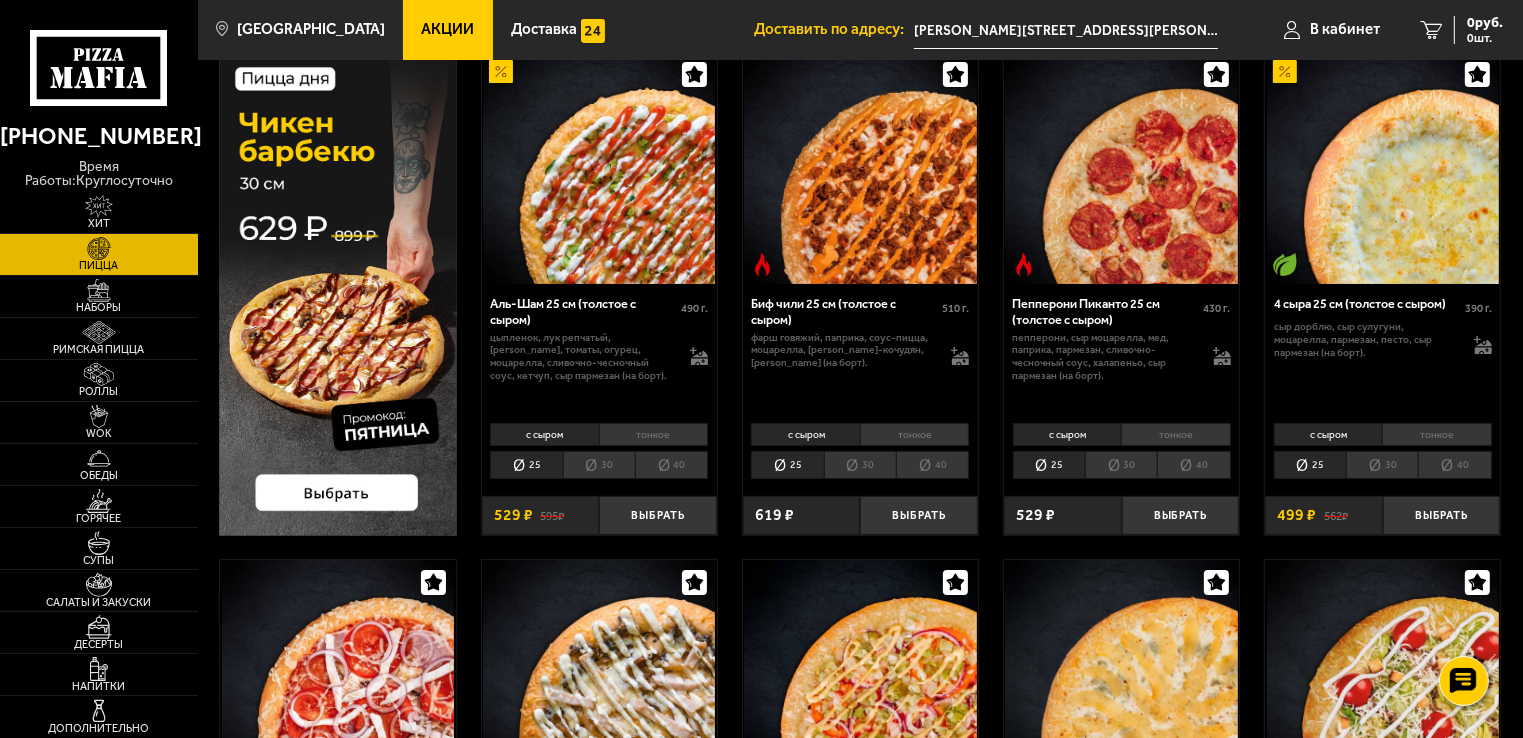 scroll, scrollTop: 0, scrollLeft: 0, axis: both 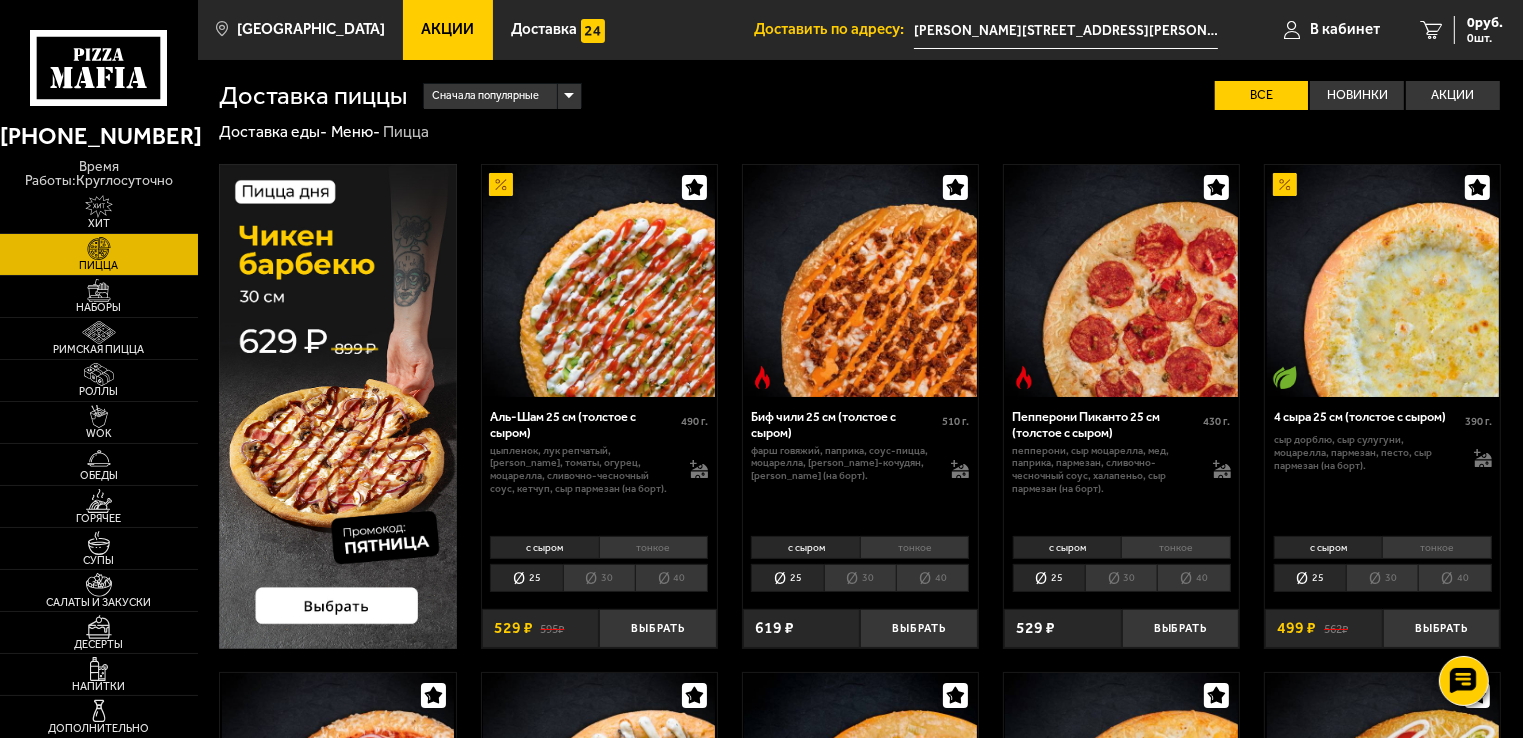 click on "40" at bounding box center (671, 578) 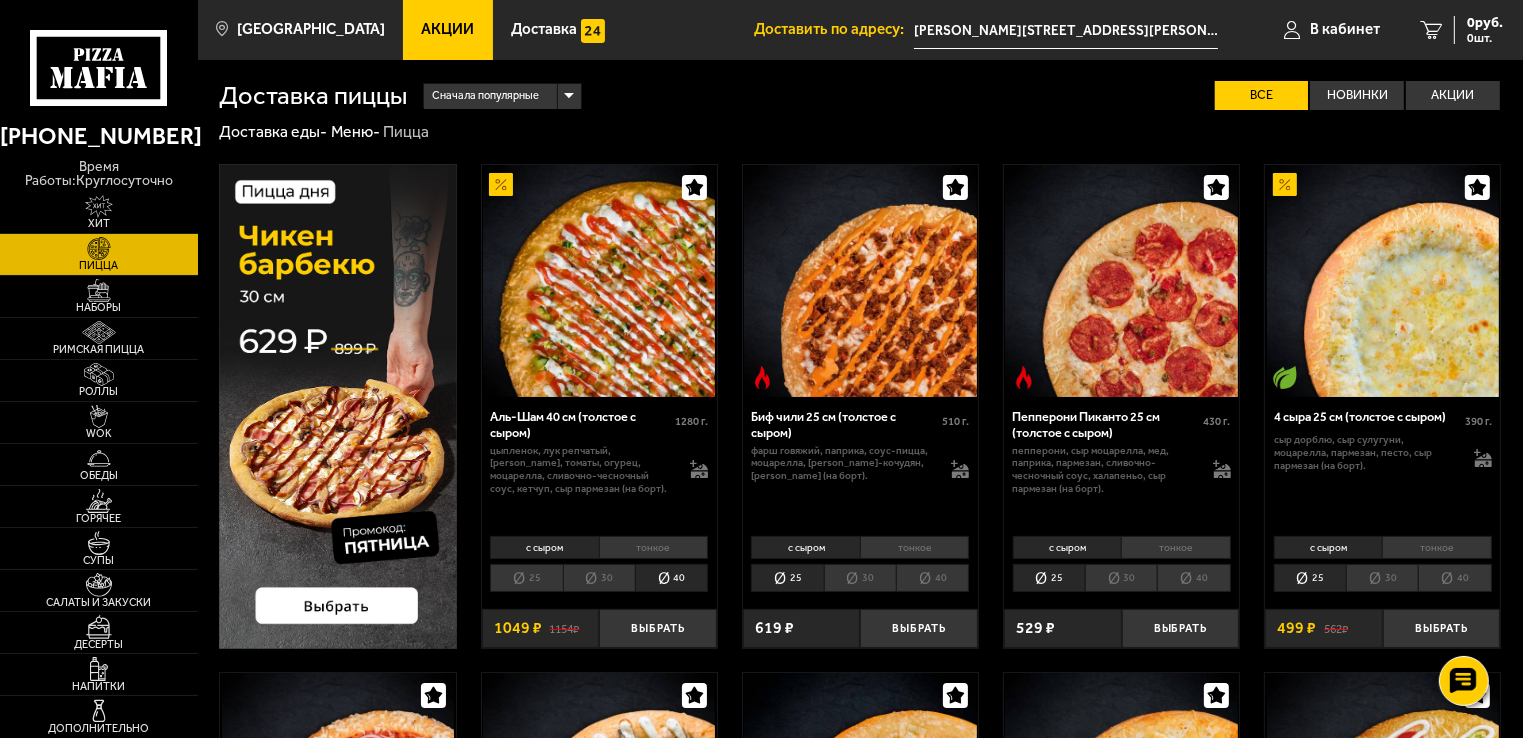 click on "40" at bounding box center [932, 578] 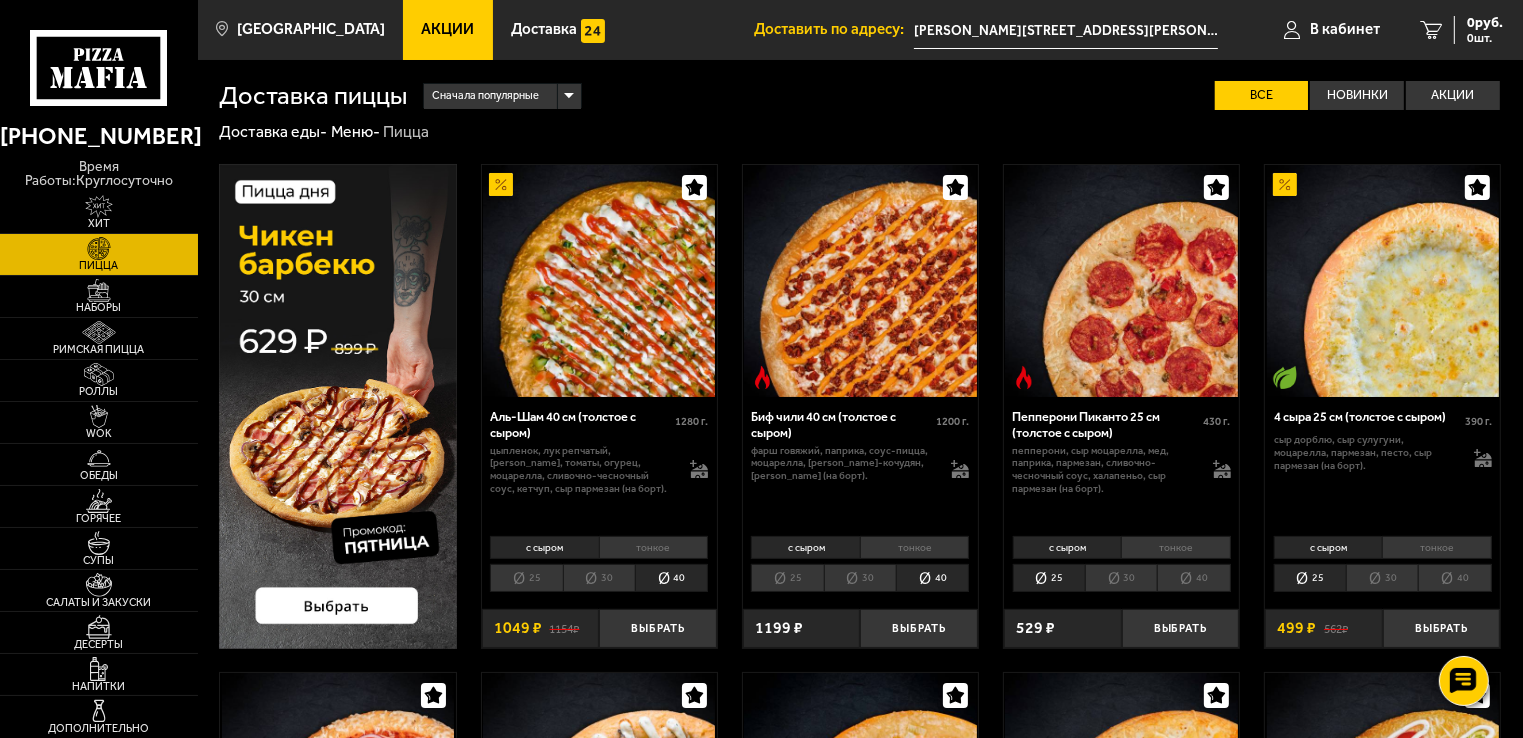 click on "25" at bounding box center (787, 578) 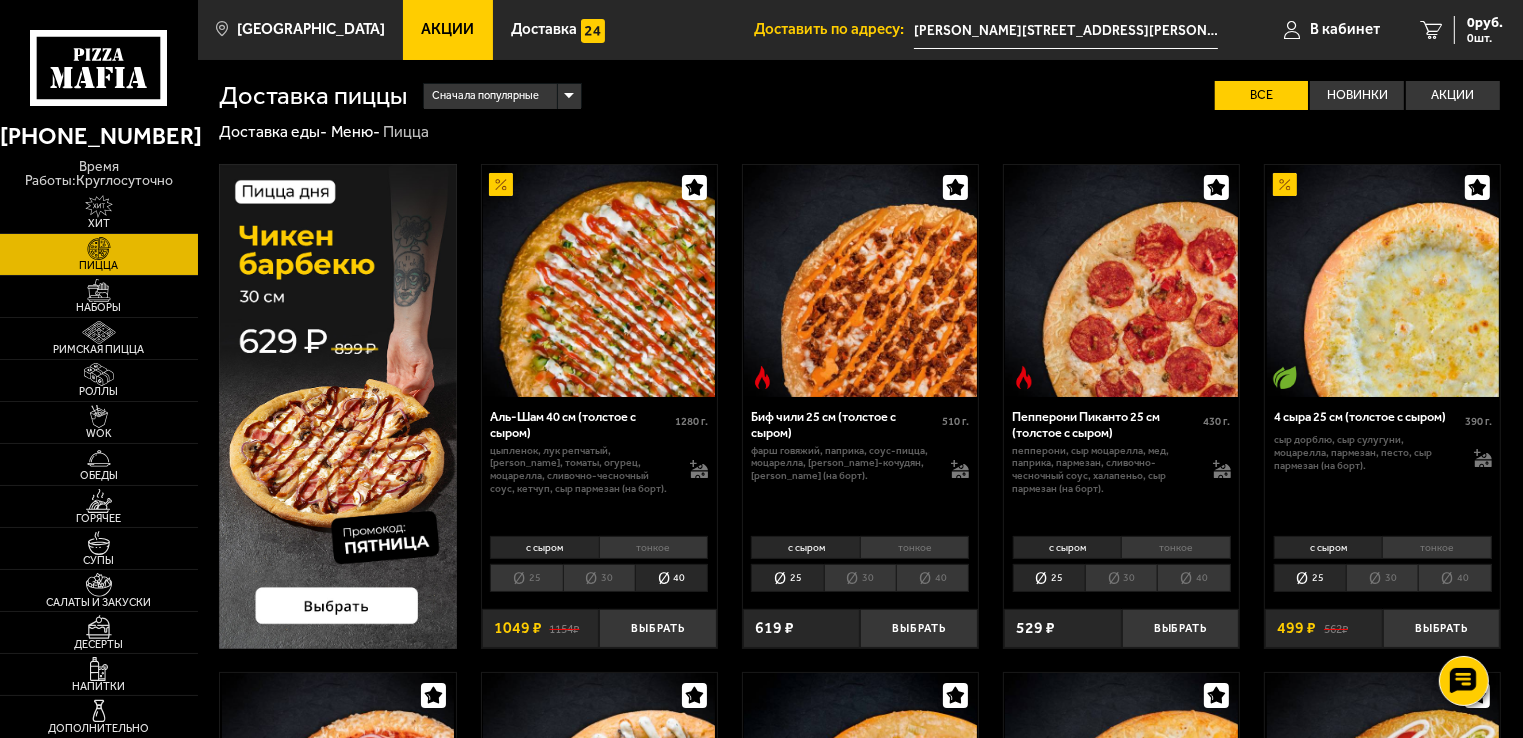 click on "40" at bounding box center (932, 578) 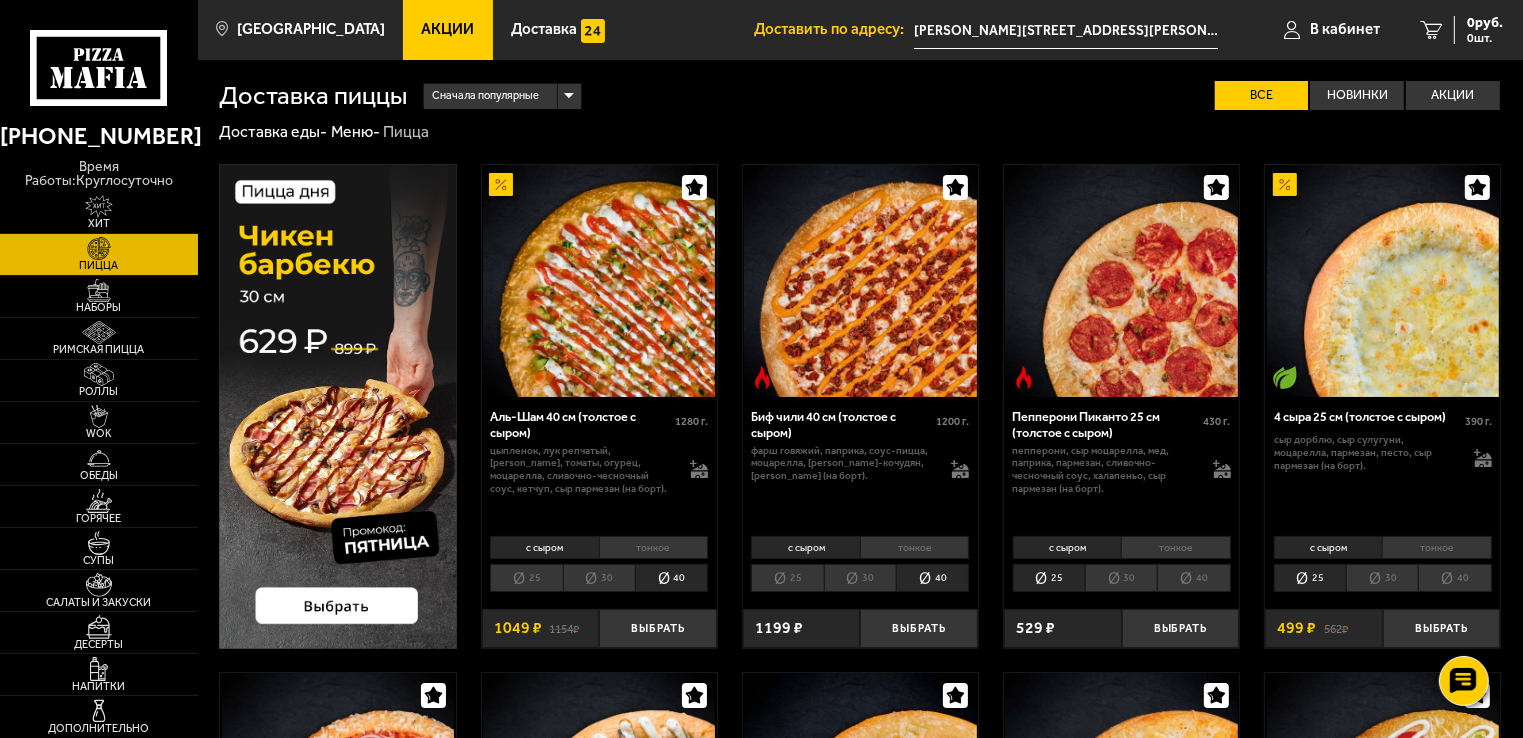 click on "40" at bounding box center (1193, 578) 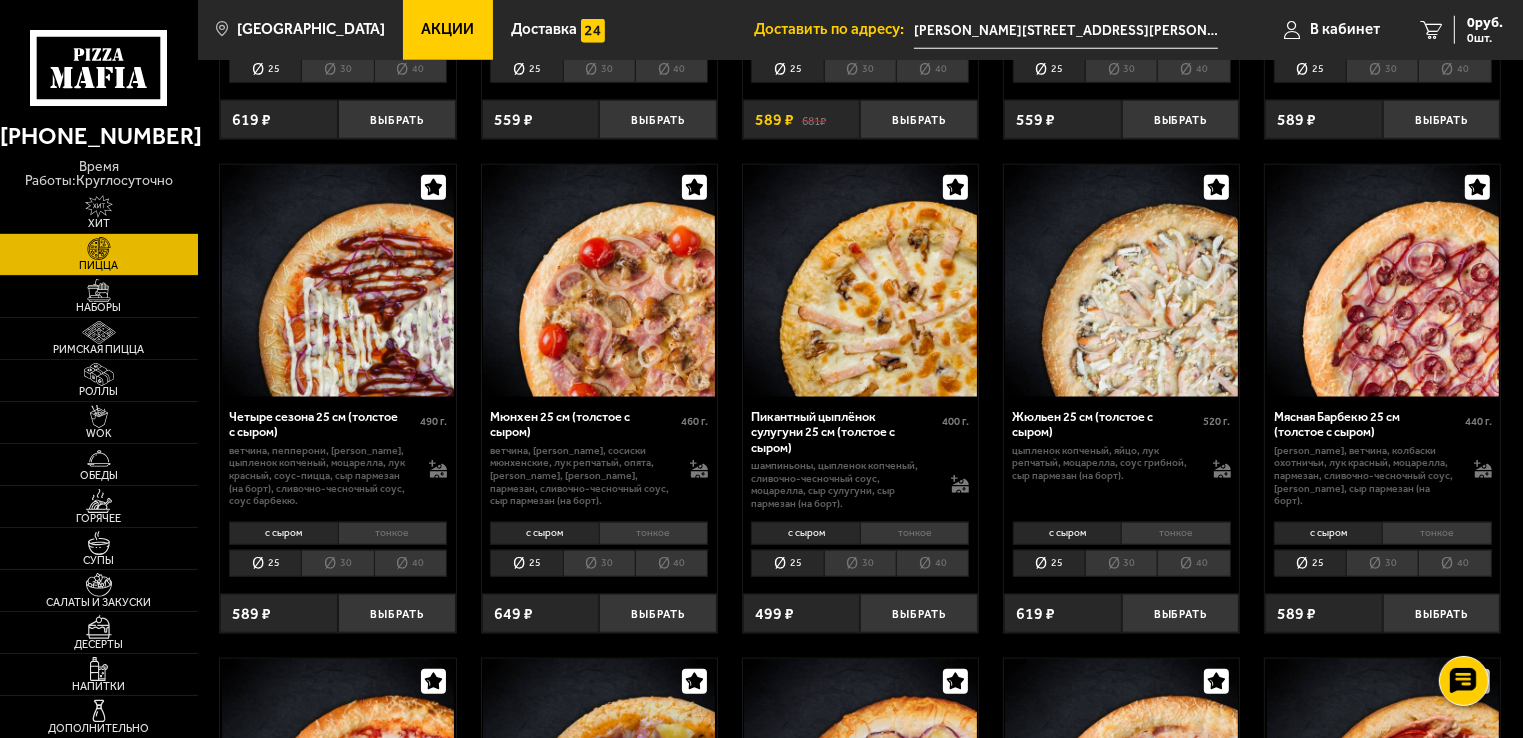 scroll, scrollTop: 2000, scrollLeft: 0, axis: vertical 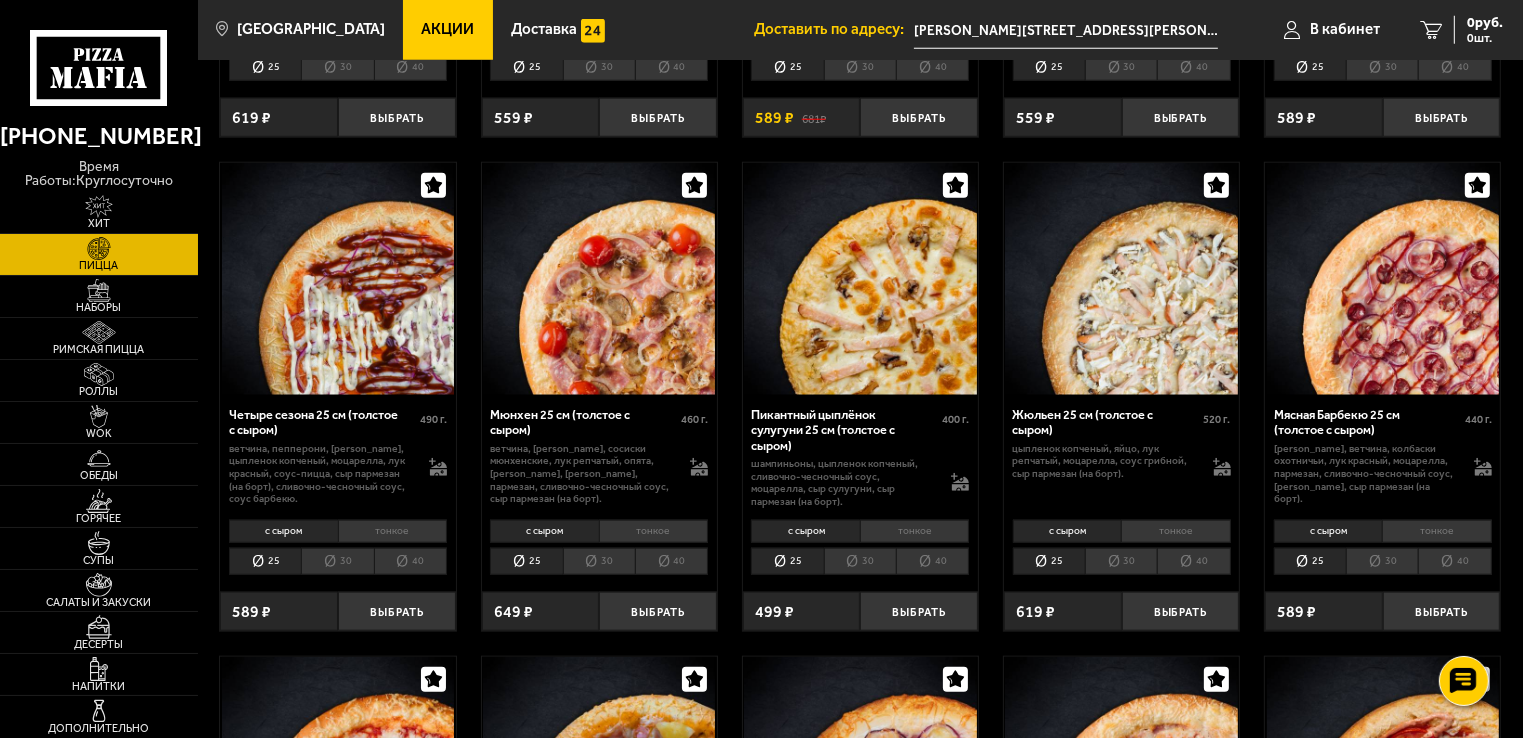 click on "40" at bounding box center [932, 562] 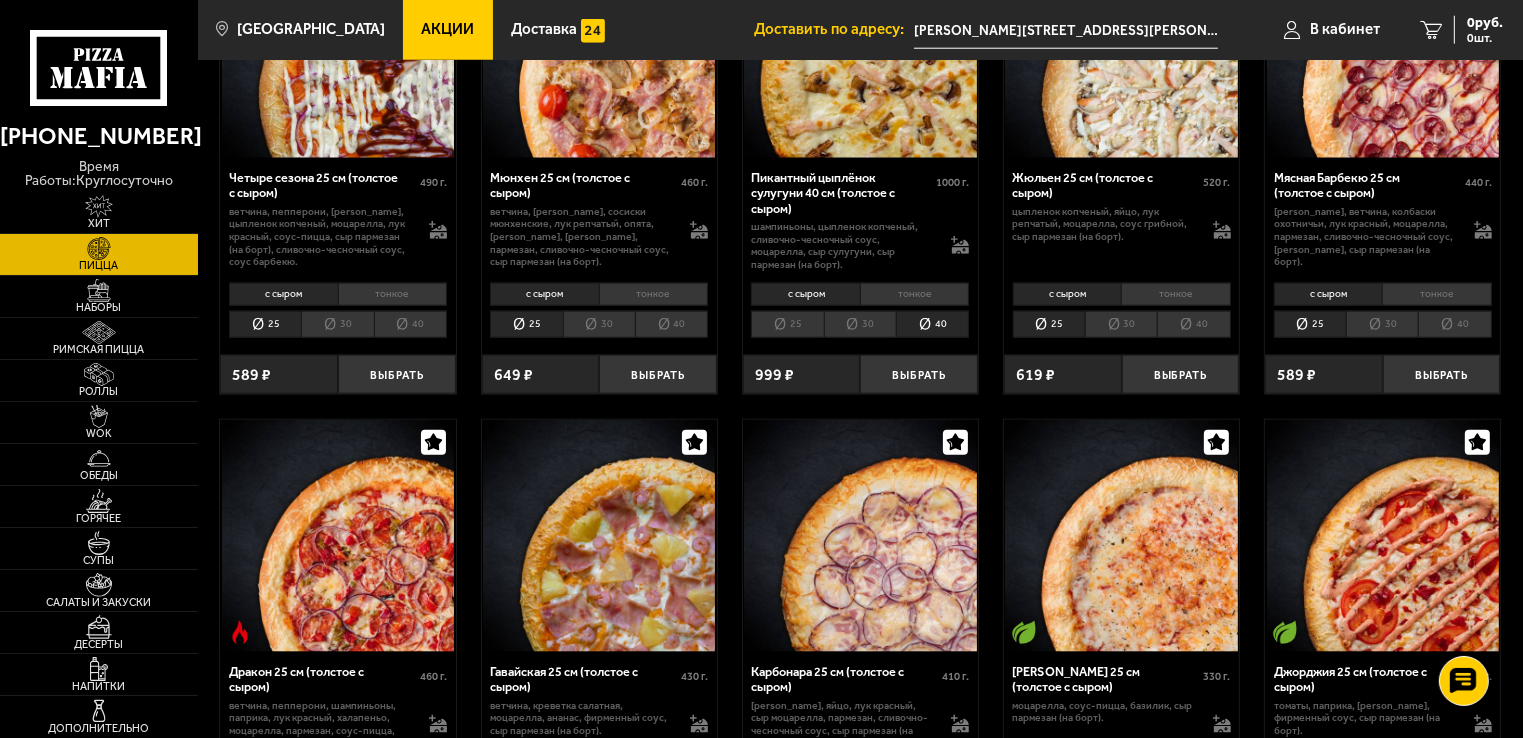 scroll, scrollTop: 2300, scrollLeft: 0, axis: vertical 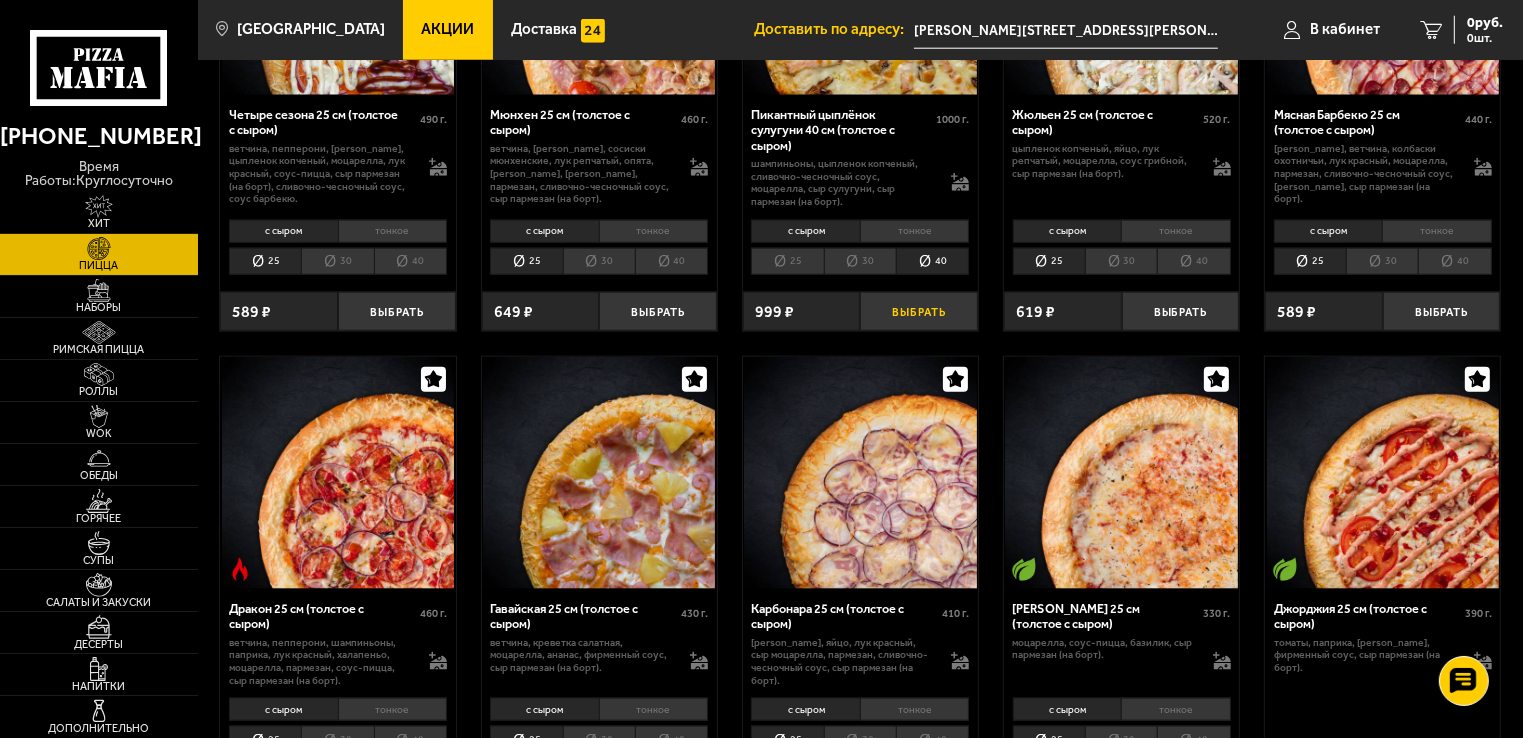 click on "Выбрать" at bounding box center [919, 311] 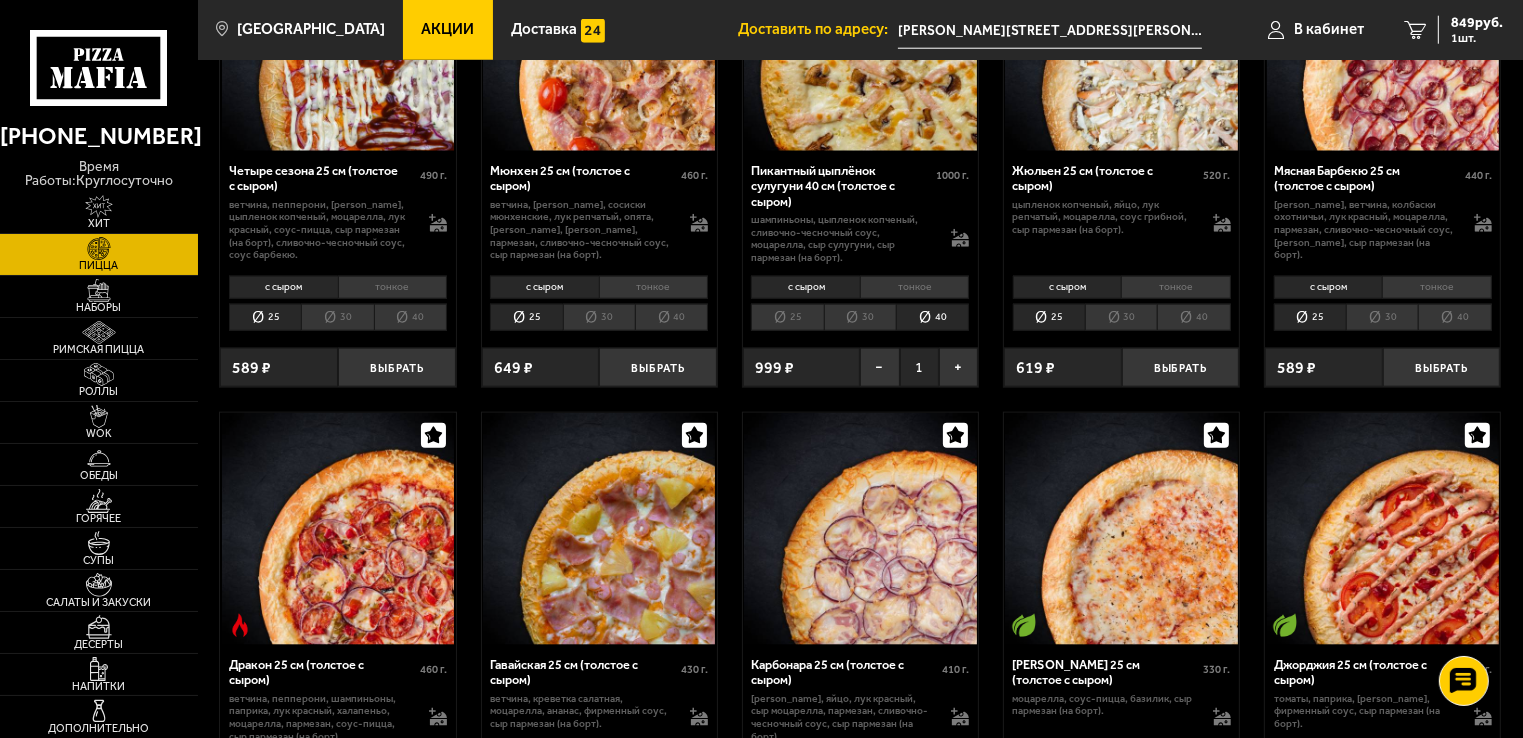 scroll, scrollTop: 2200, scrollLeft: 0, axis: vertical 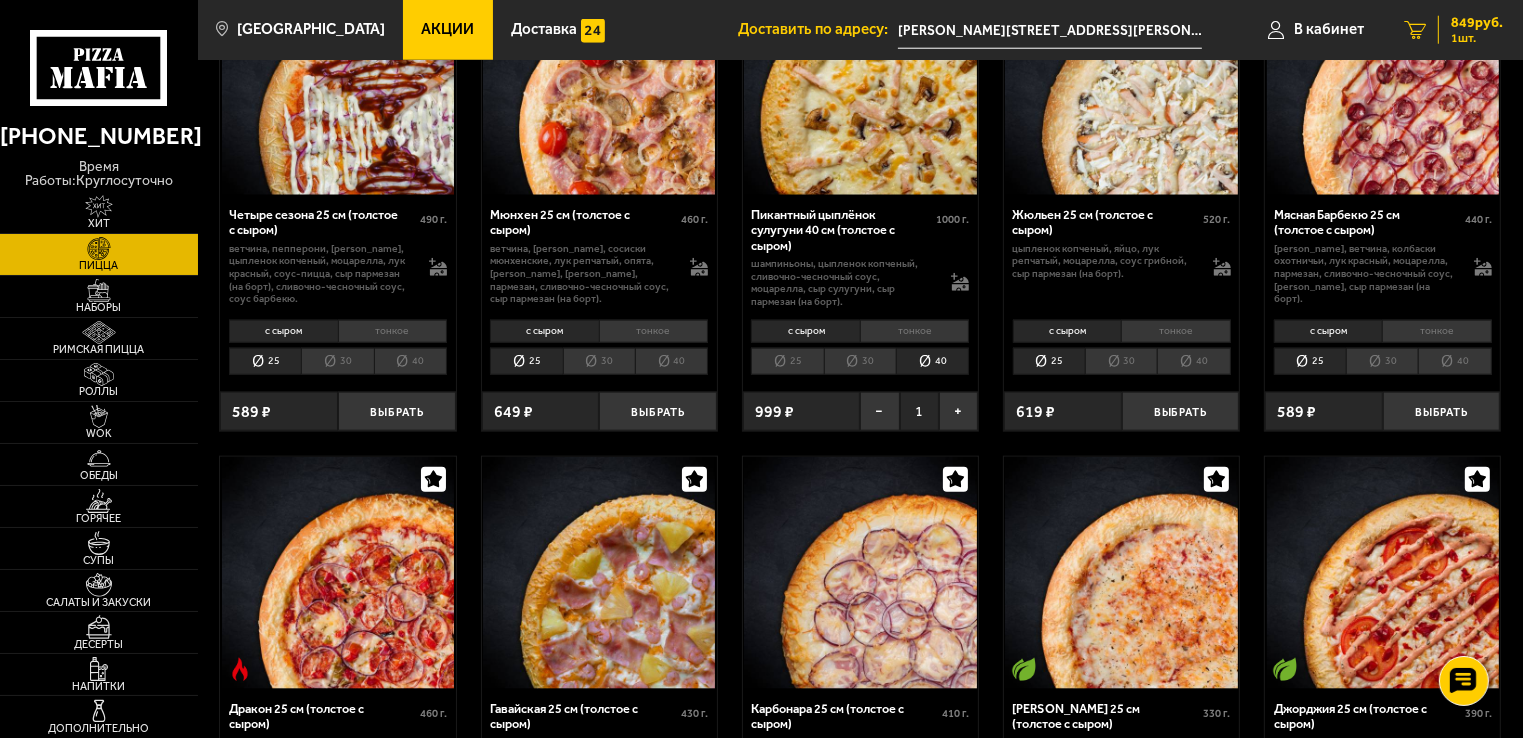 click on "849  руб." at bounding box center (1477, 23) 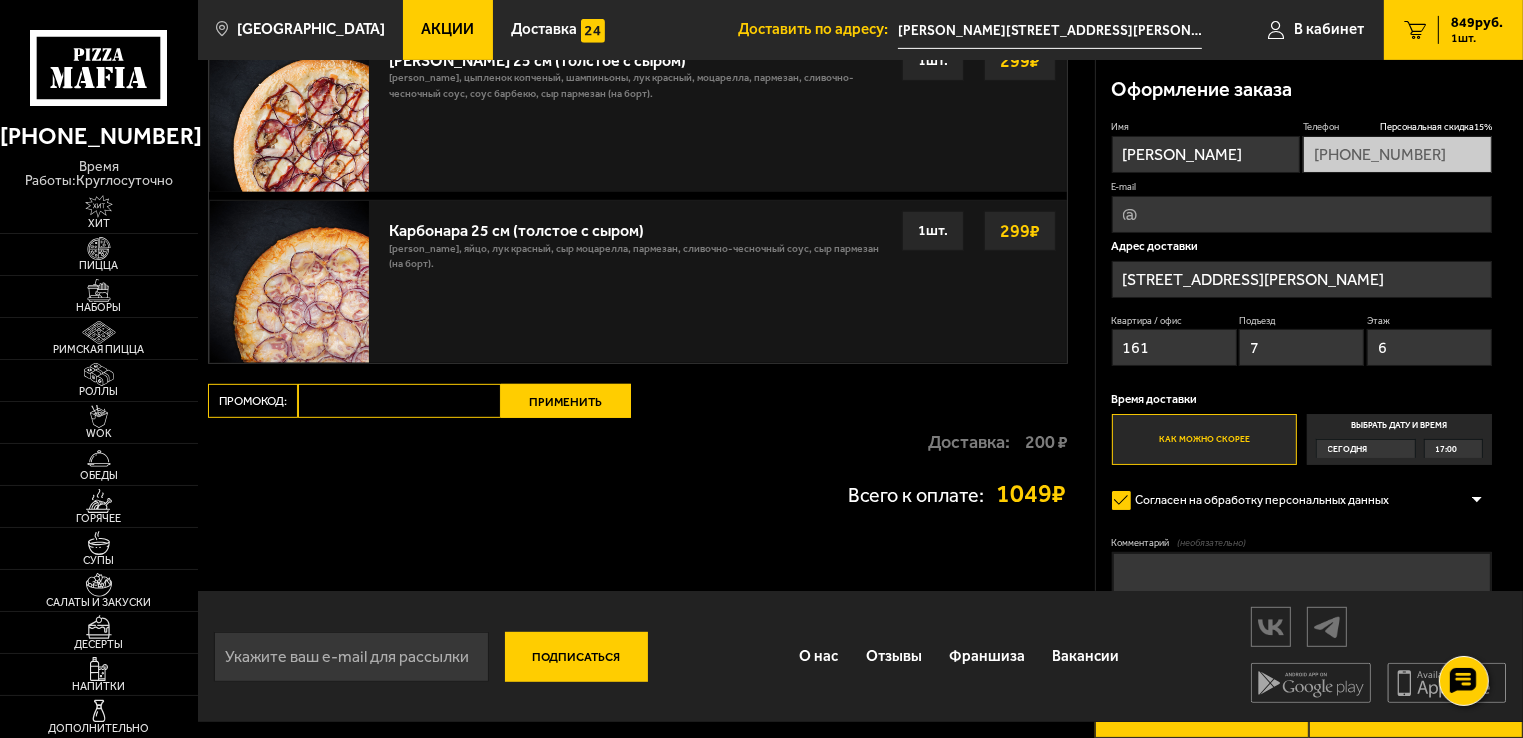 scroll, scrollTop: 0, scrollLeft: 0, axis: both 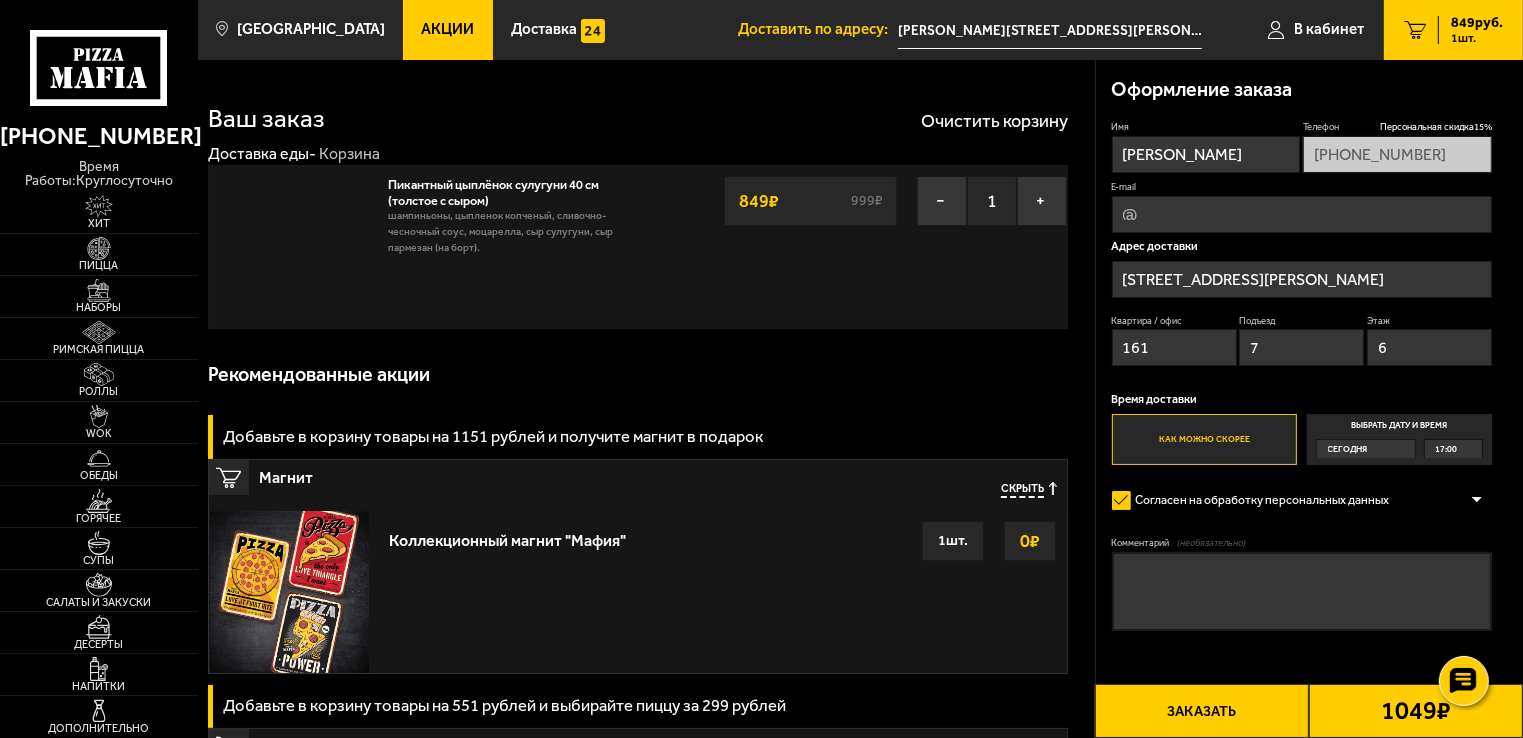 type on "[PERSON_NAME][STREET_ADDRESS][PERSON_NAME]" 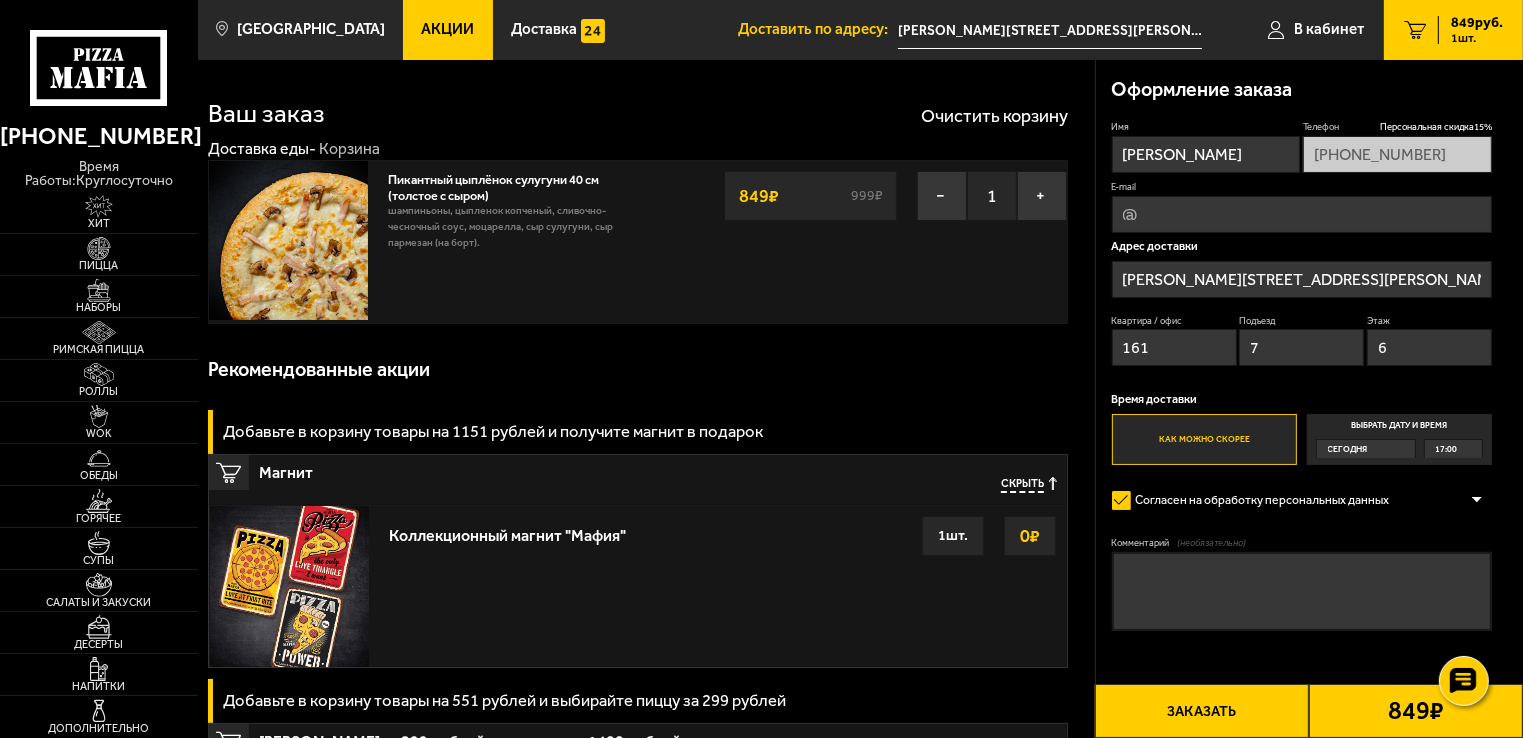 scroll, scrollTop: 0, scrollLeft: 0, axis: both 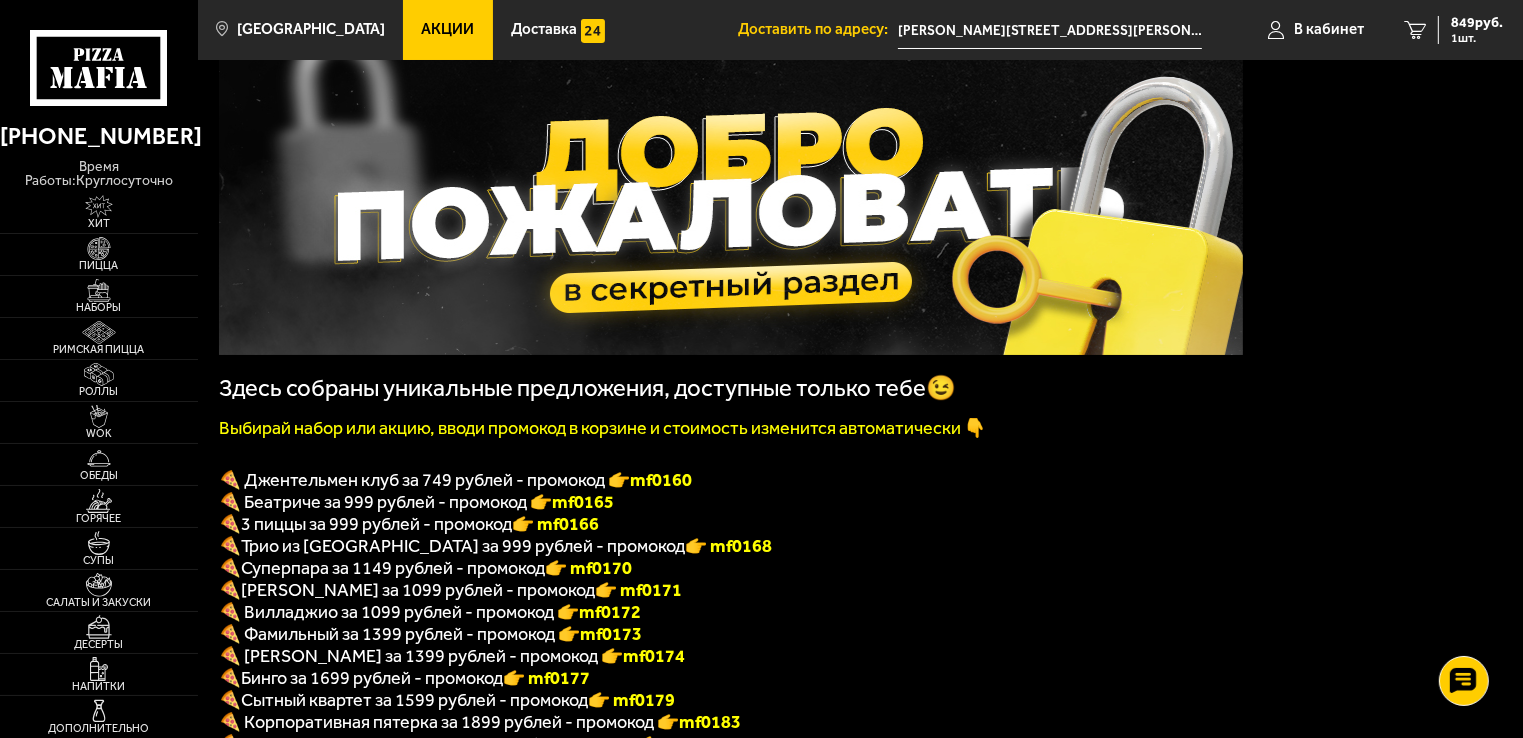 click at bounding box center (731, 205) 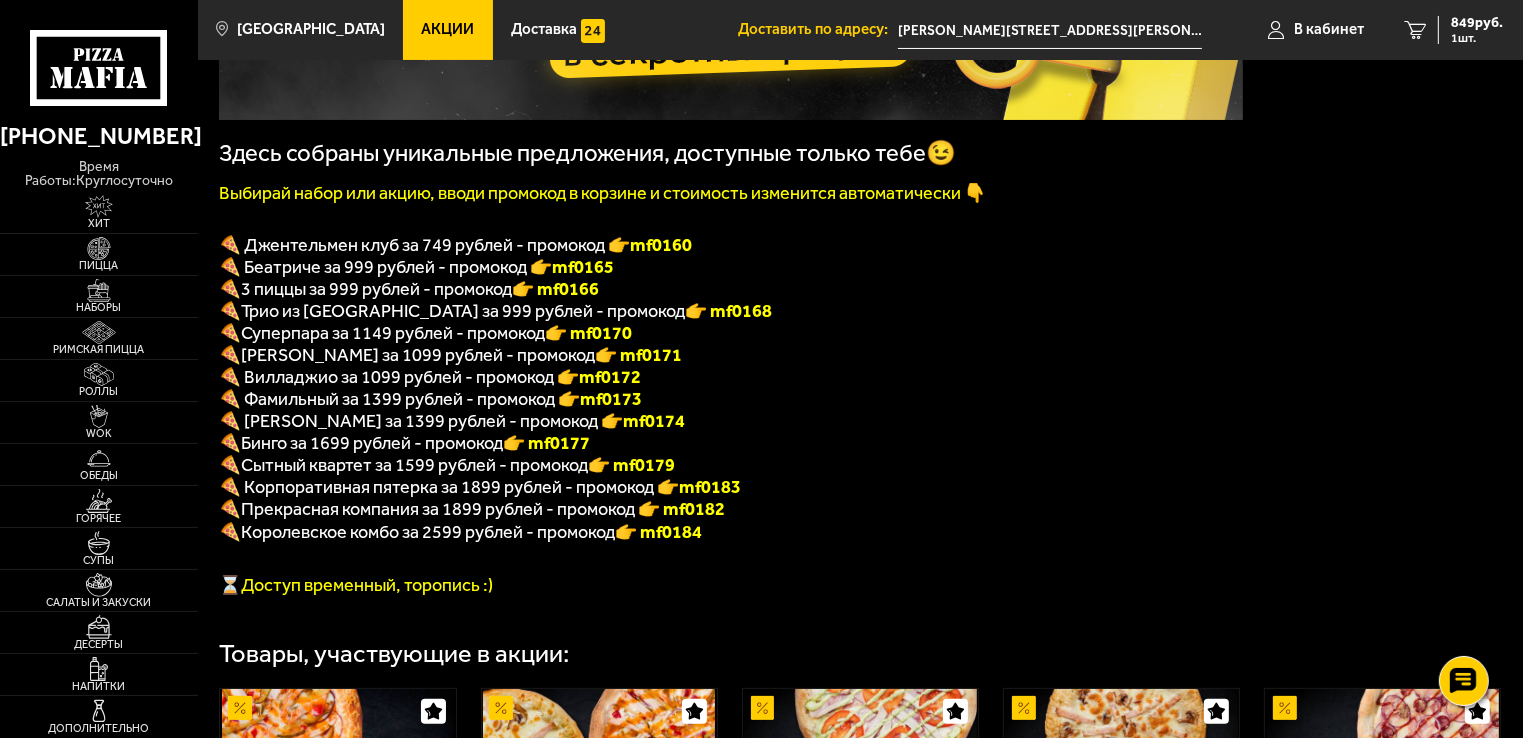 scroll, scrollTop: 300, scrollLeft: 0, axis: vertical 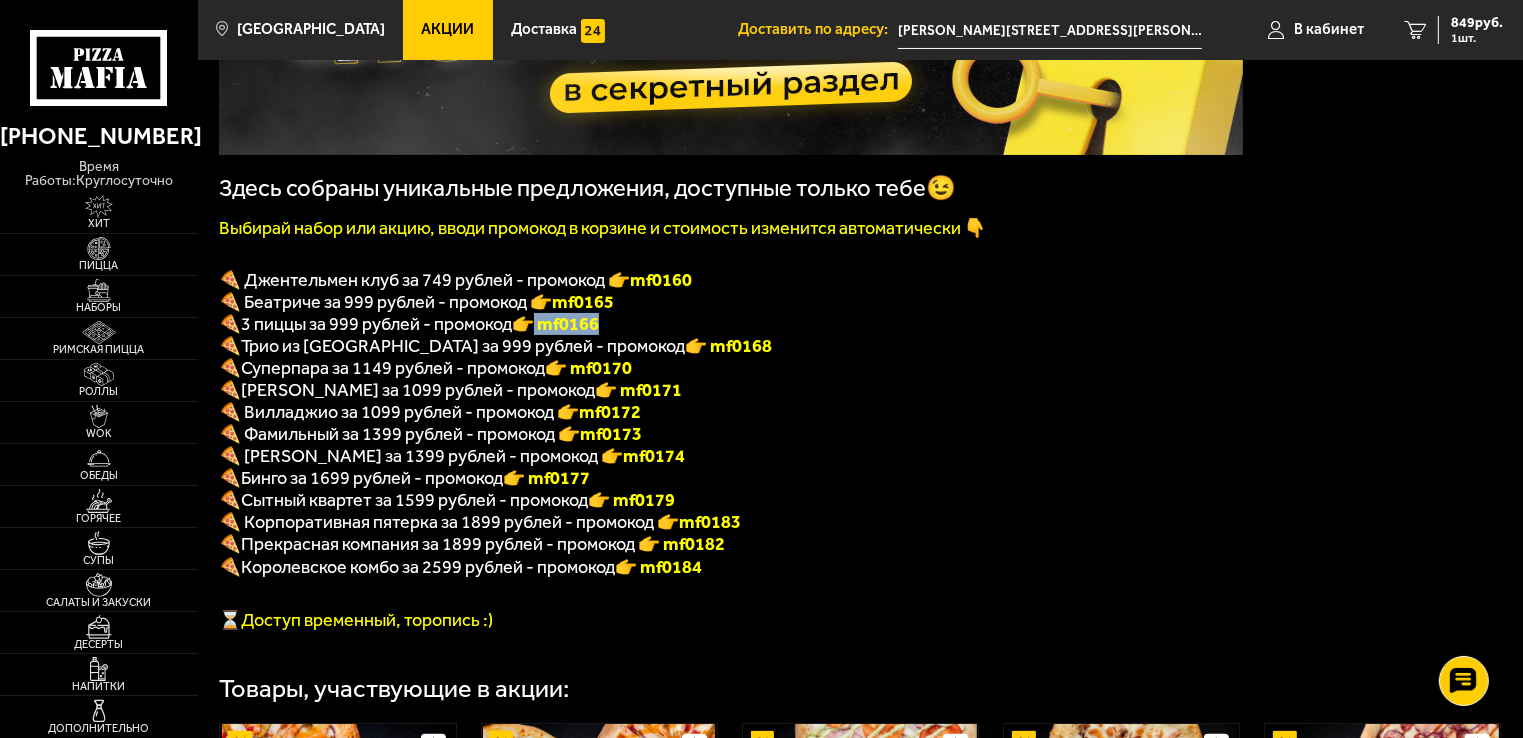 drag, startPoint x: 550, startPoint y: 338, endPoint x: 620, endPoint y: 332, distance: 70.256676 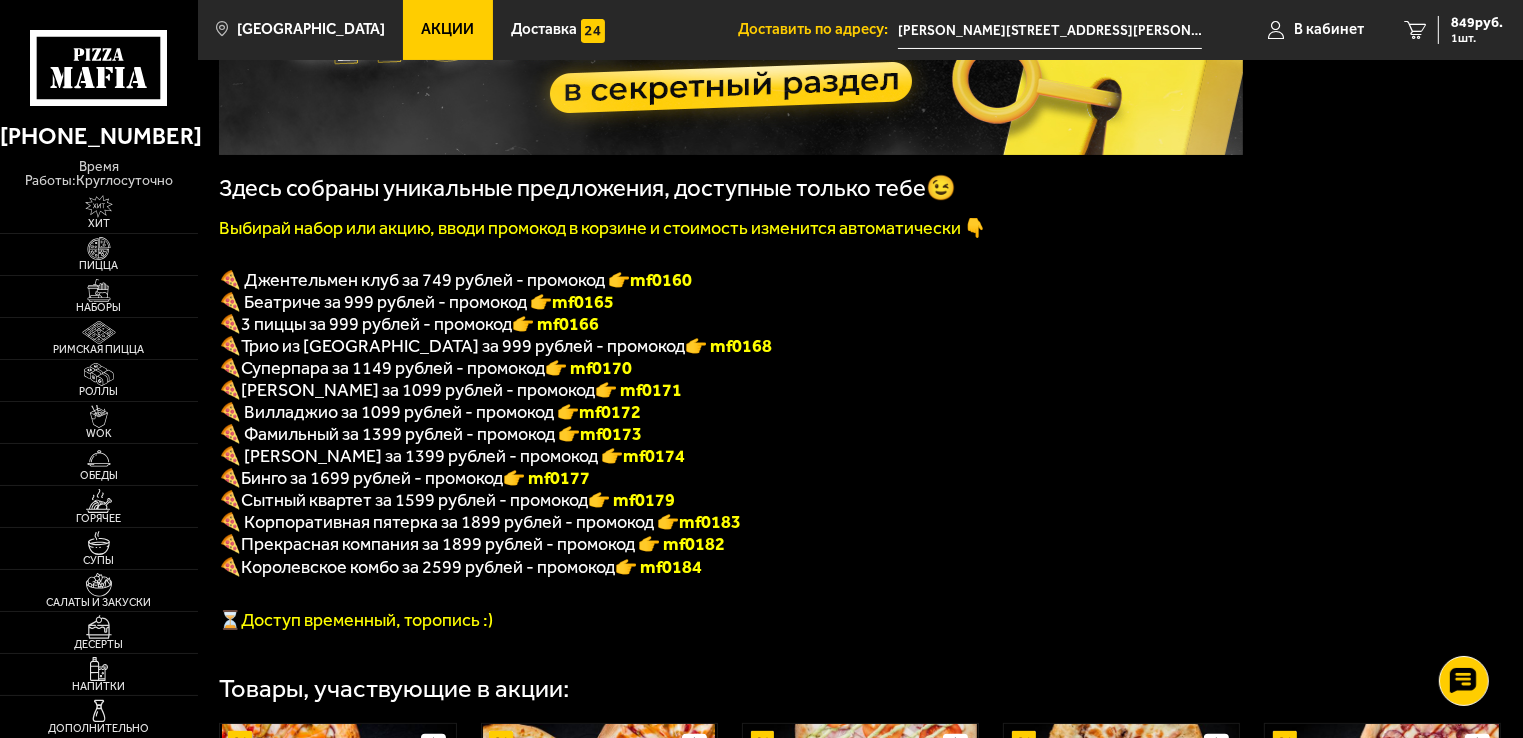 click on "🍕  Трио из [GEOGRAPHIC_DATA] за 999 рублей - промокод  👉 mf0168" at bounding box center [731, 346] 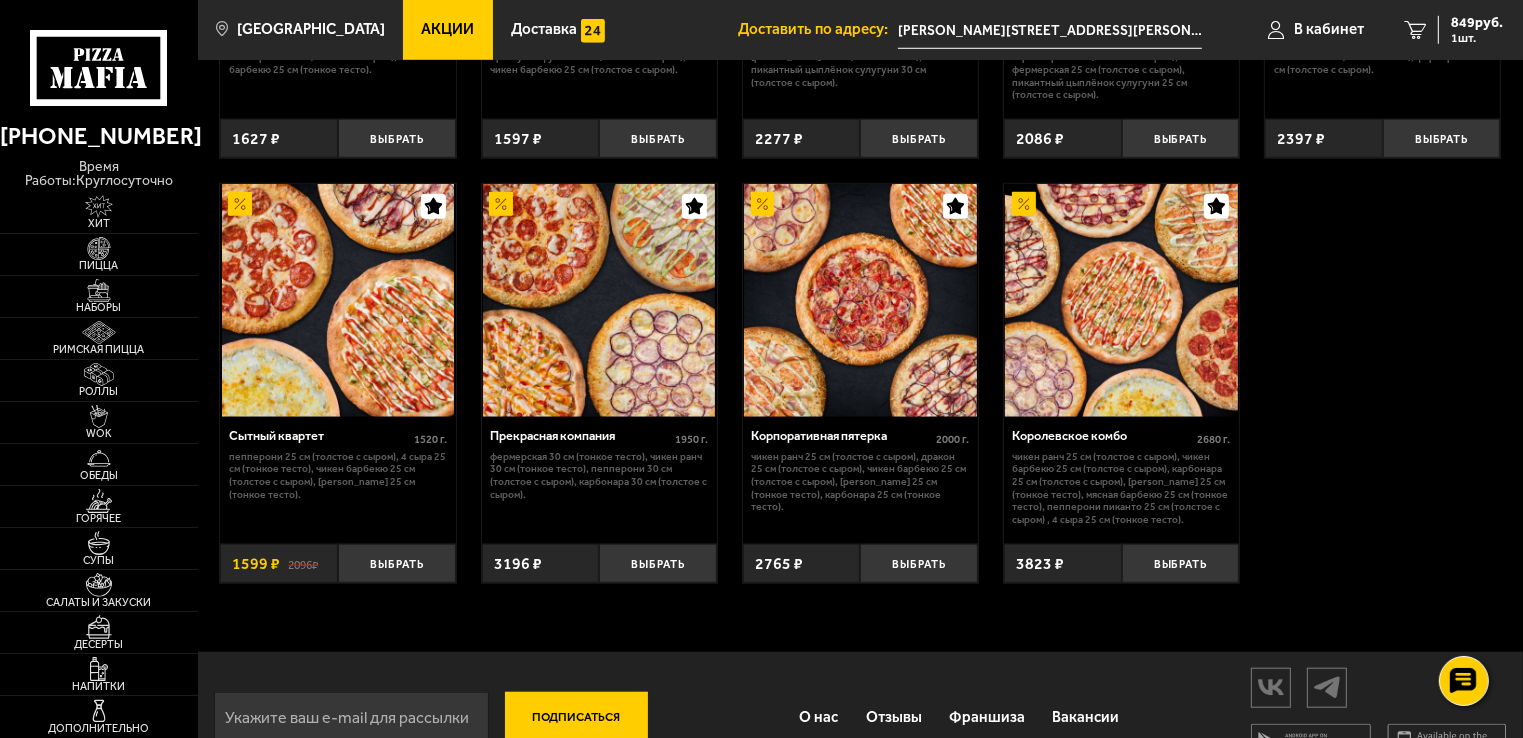 scroll, scrollTop: 1700, scrollLeft: 0, axis: vertical 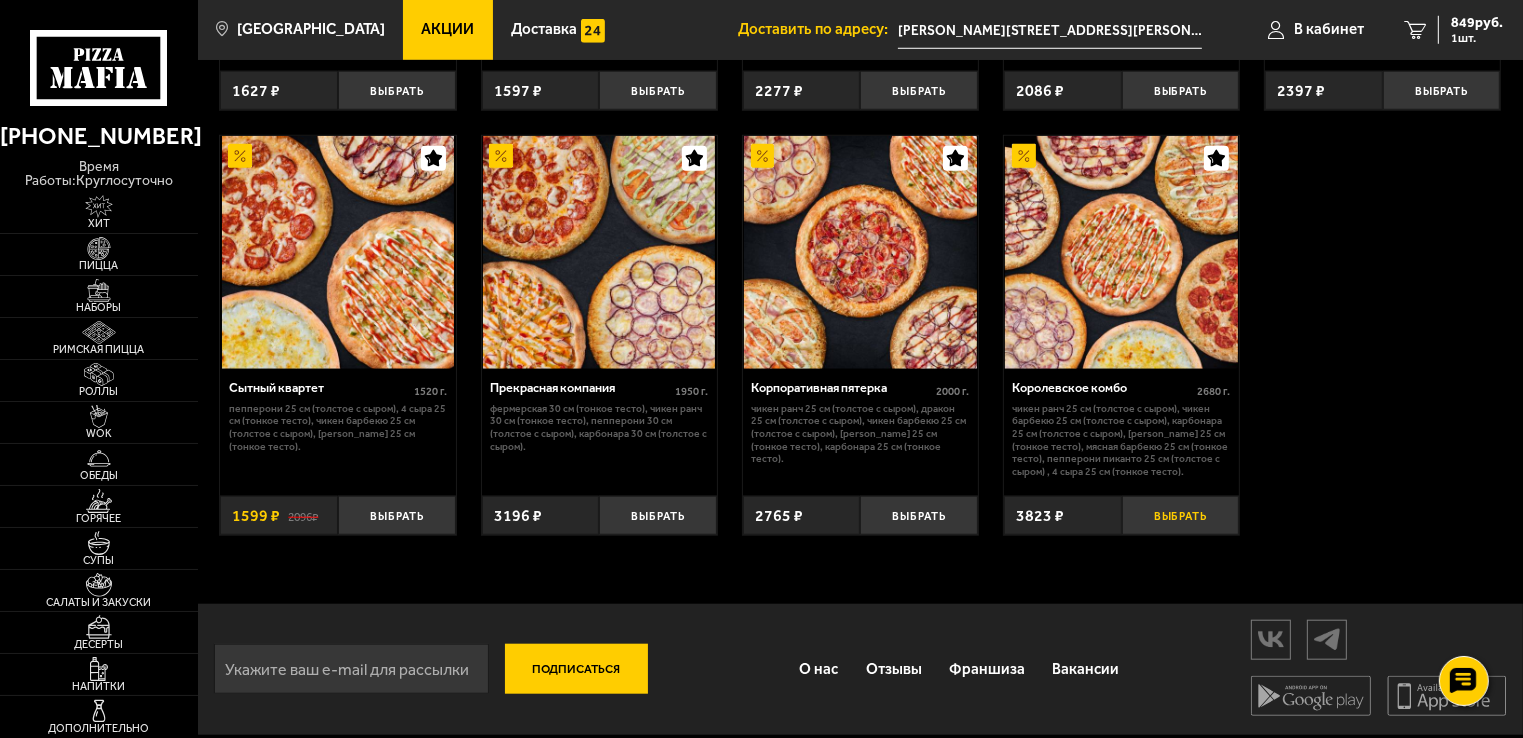click on "Выбрать" at bounding box center (1181, 515) 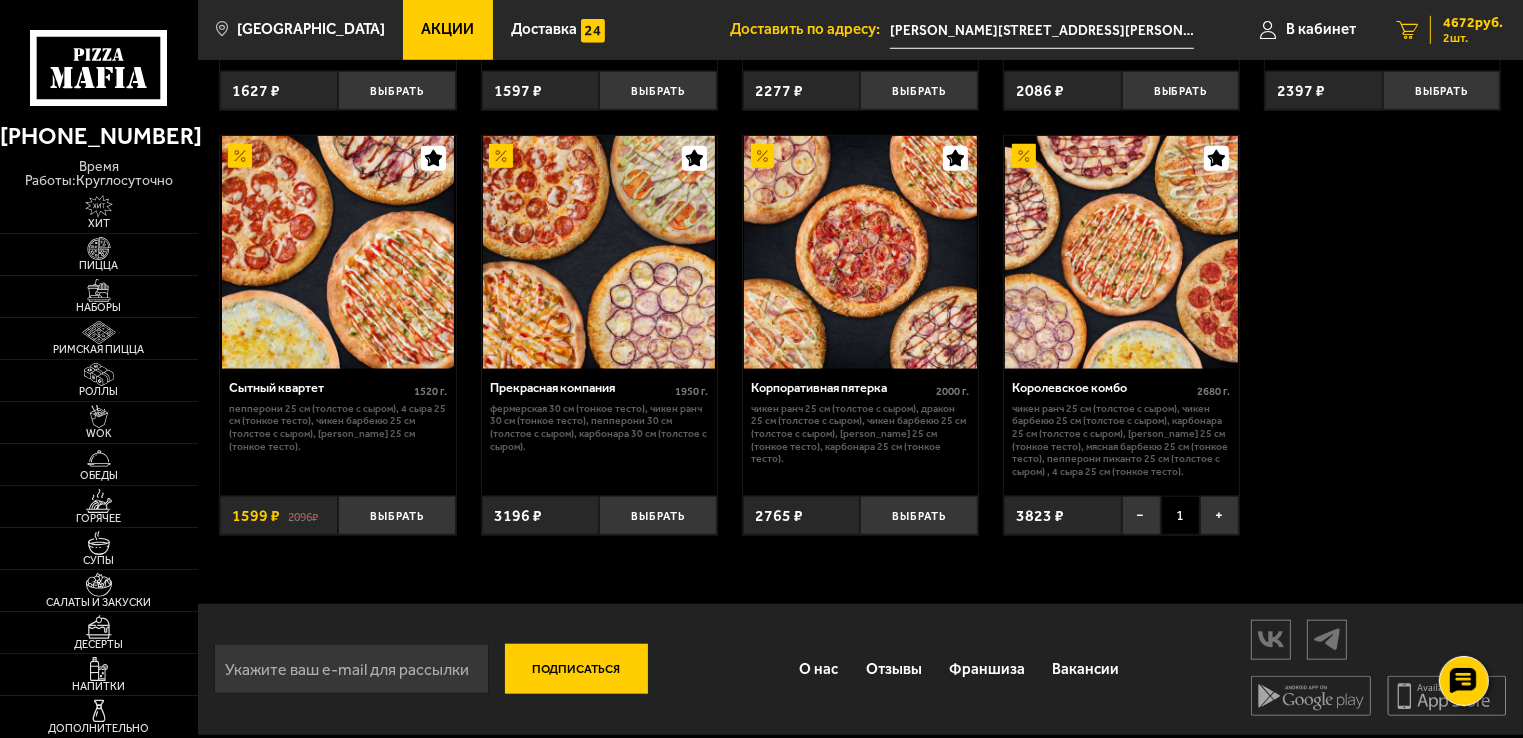 click on "4672  руб." at bounding box center [1473, 23] 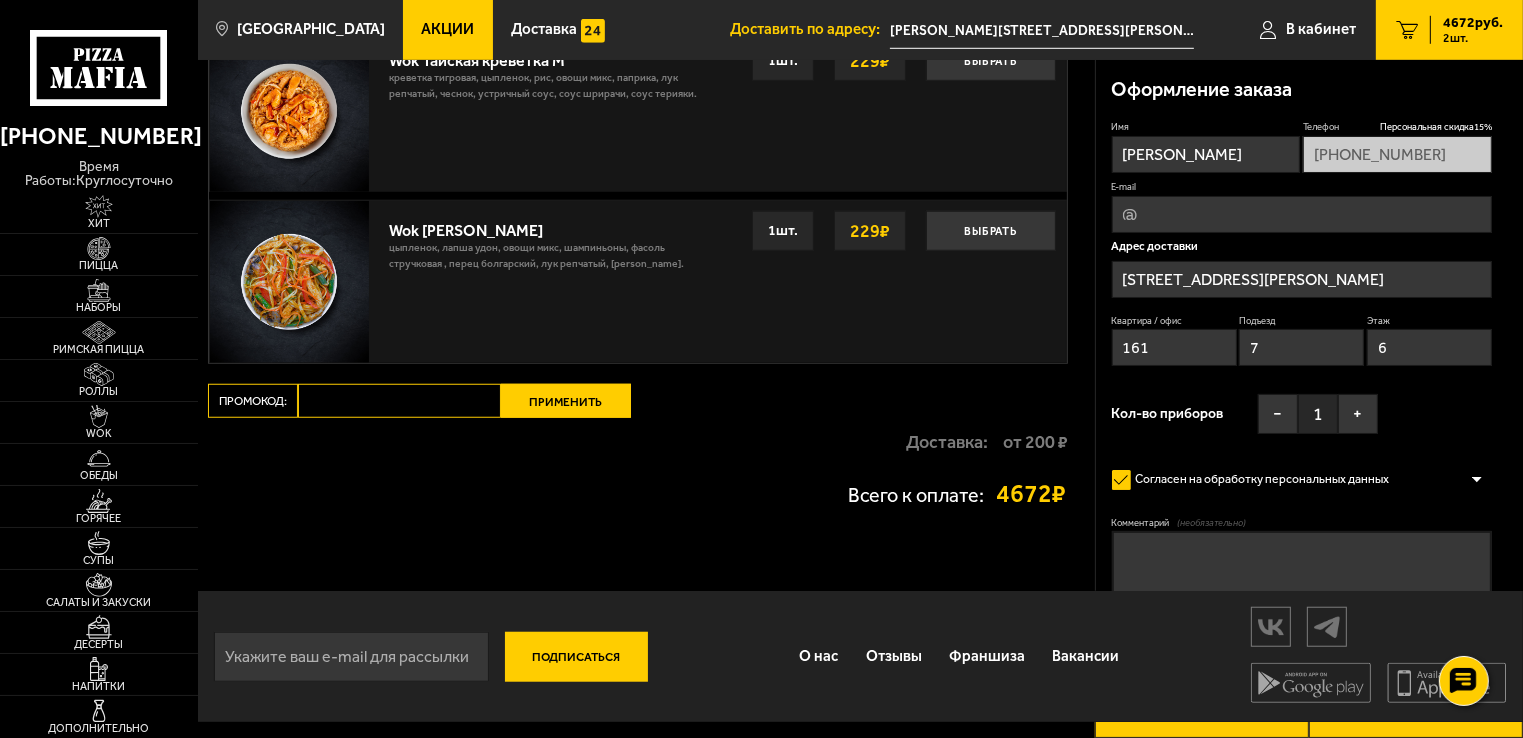 scroll, scrollTop: 0, scrollLeft: 0, axis: both 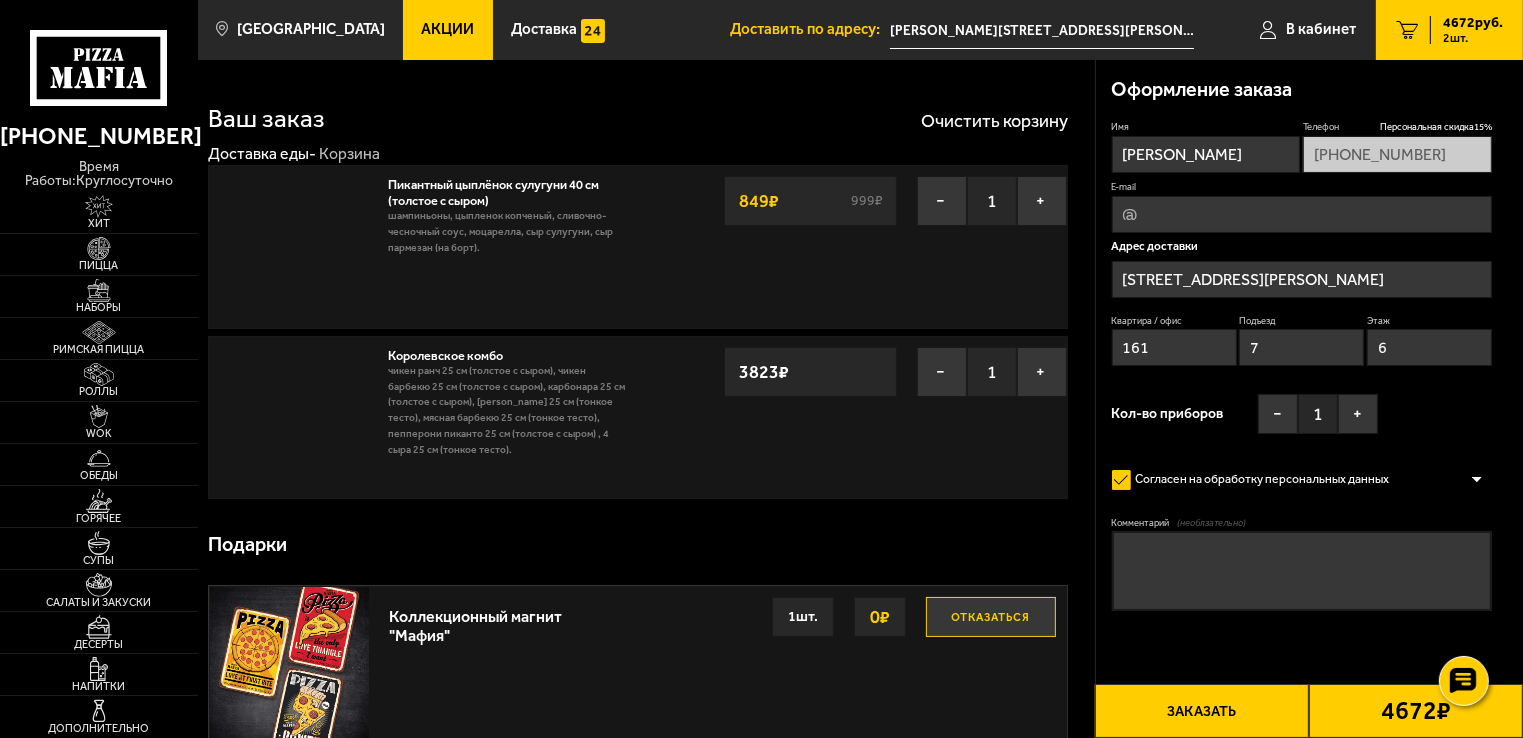 type on "[PERSON_NAME][STREET_ADDRESS][PERSON_NAME]" 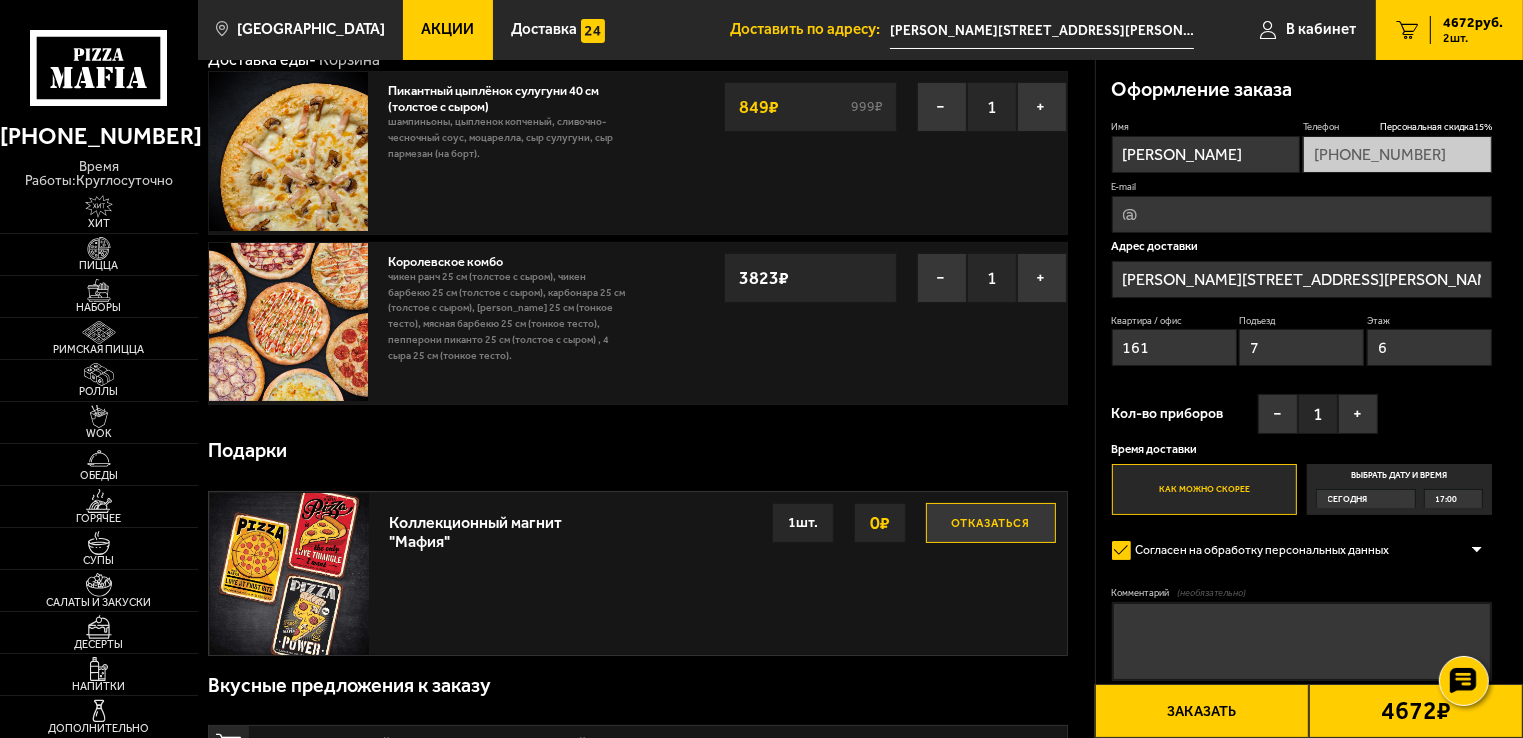 scroll, scrollTop: 0, scrollLeft: 0, axis: both 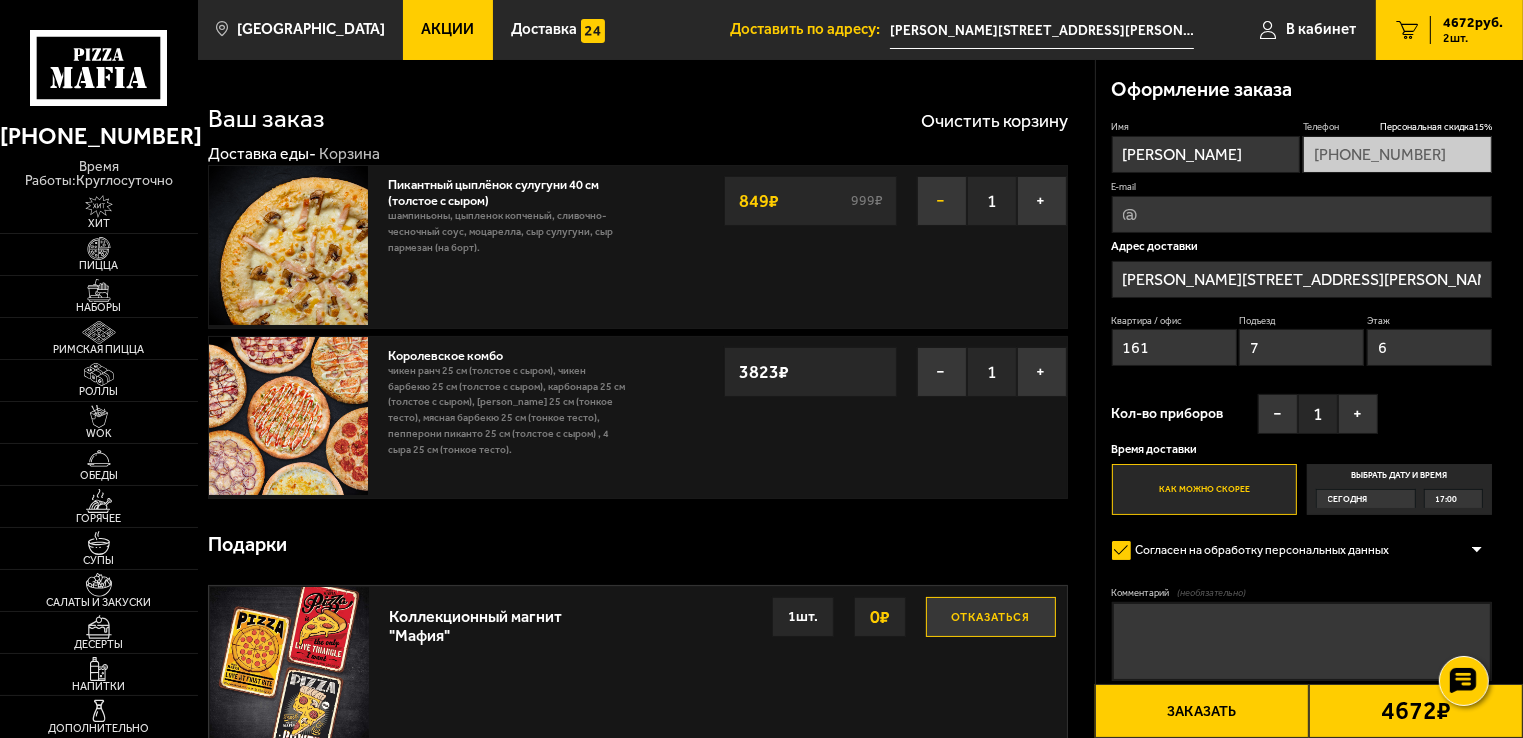 click on "−" at bounding box center [942, 201] 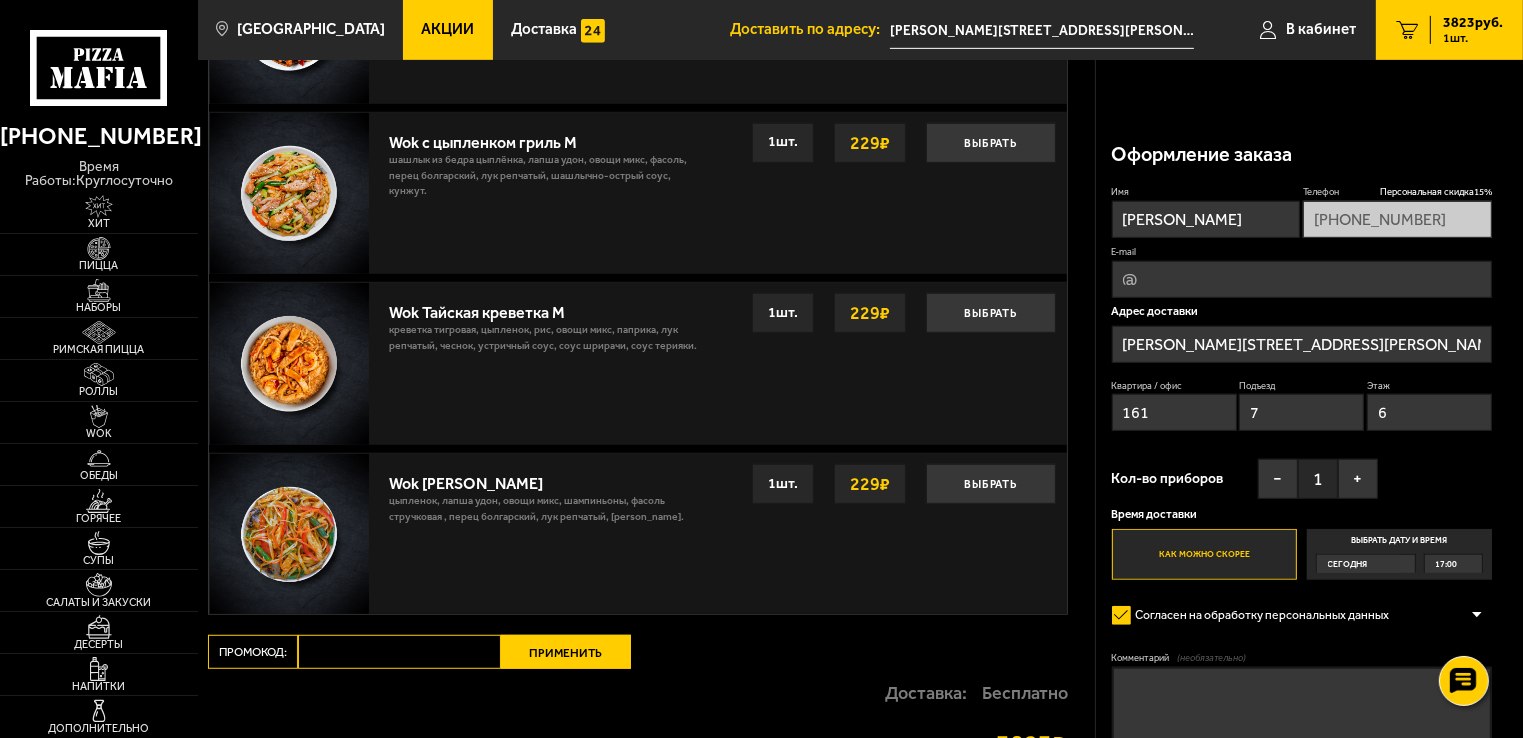 scroll, scrollTop: 1348, scrollLeft: 0, axis: vertical 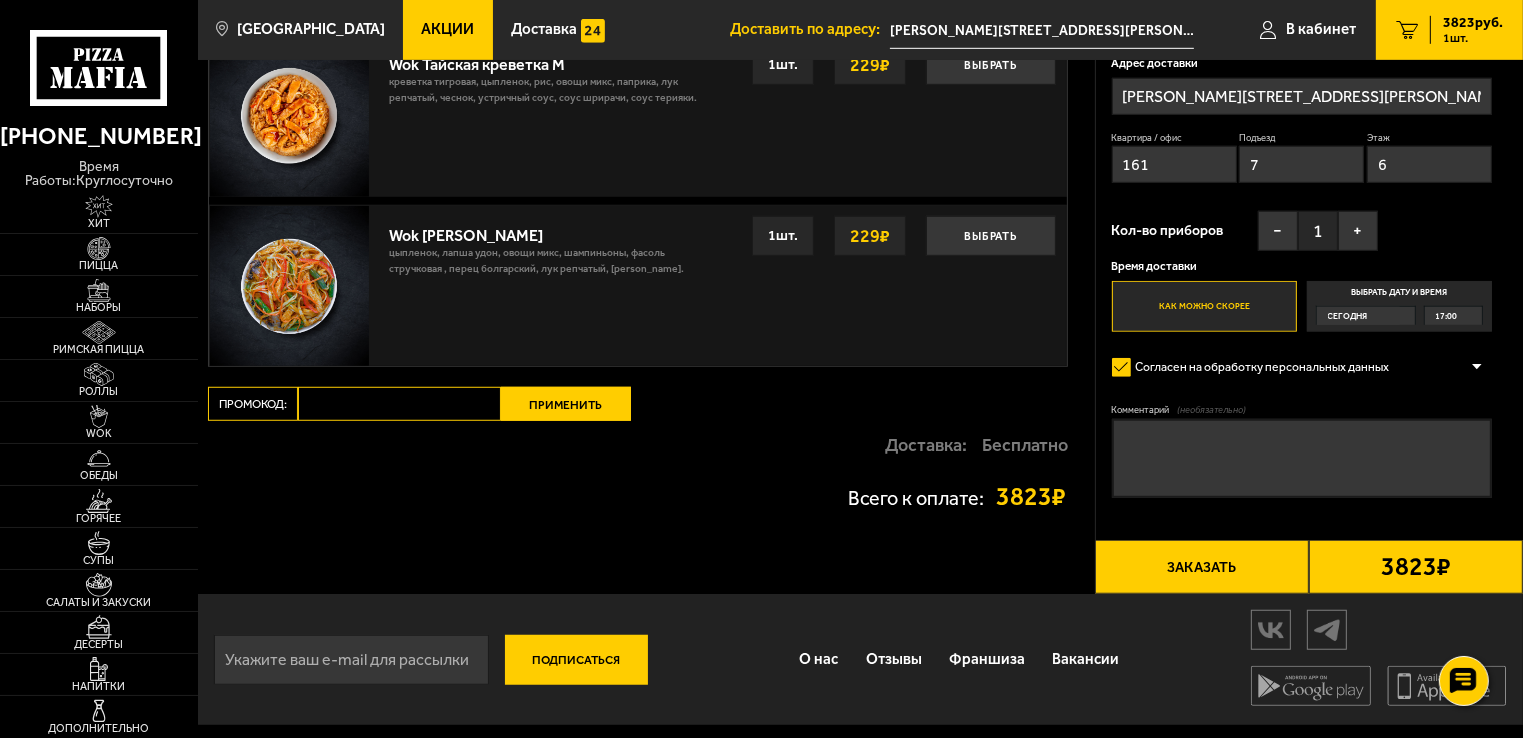 click on "Промокод:" at bounding box center (399, 404) 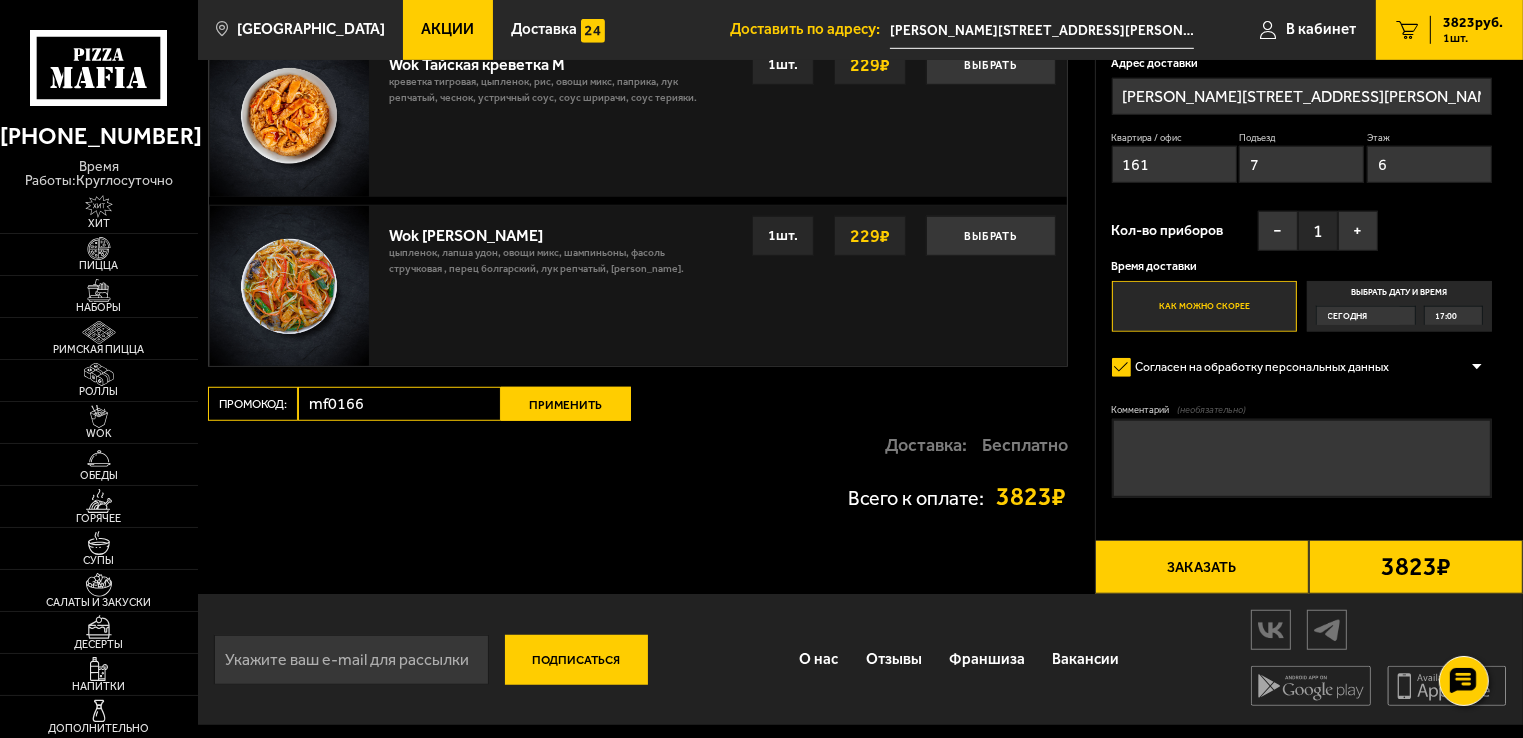 type on "mf0166" 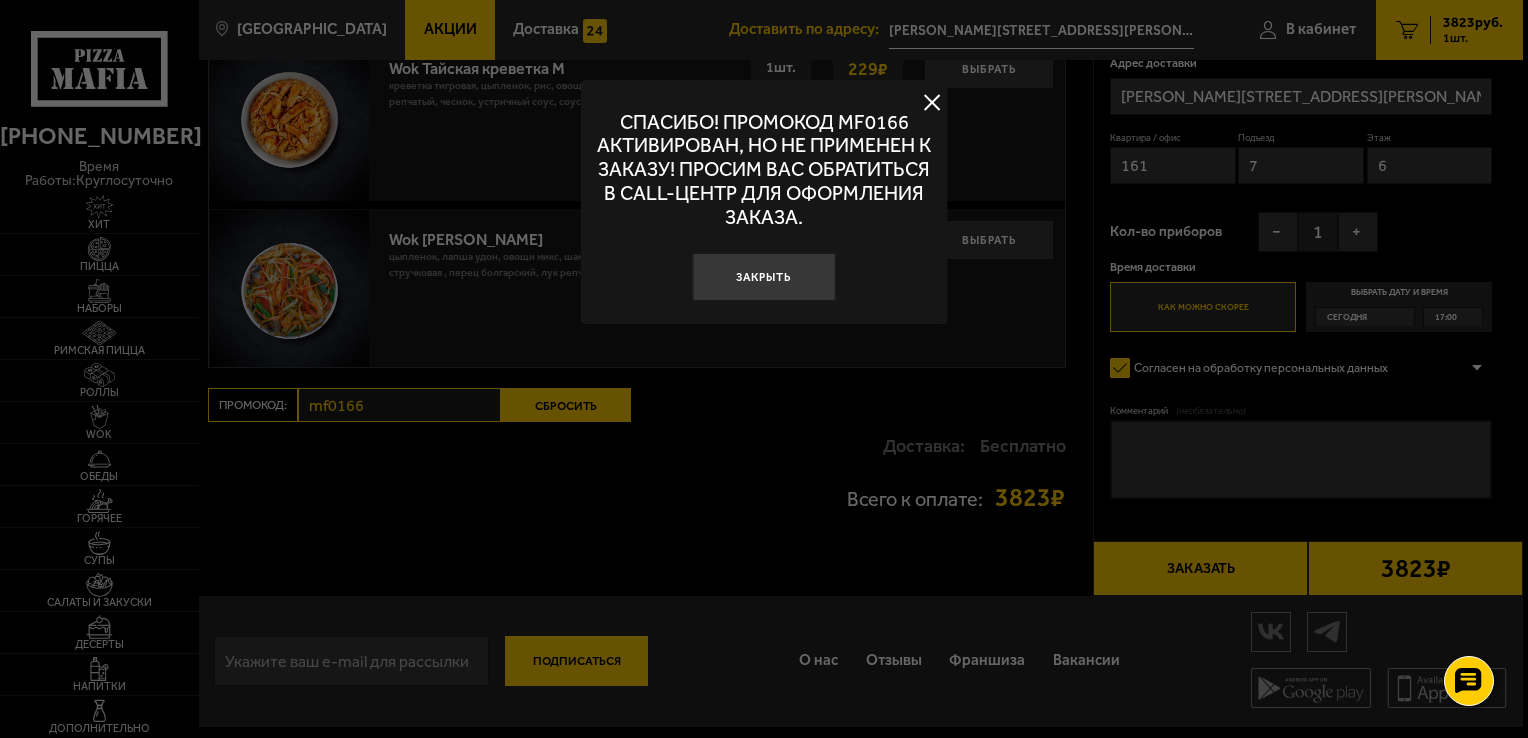 click on "Закрыть" at bounding box center [763, 277] 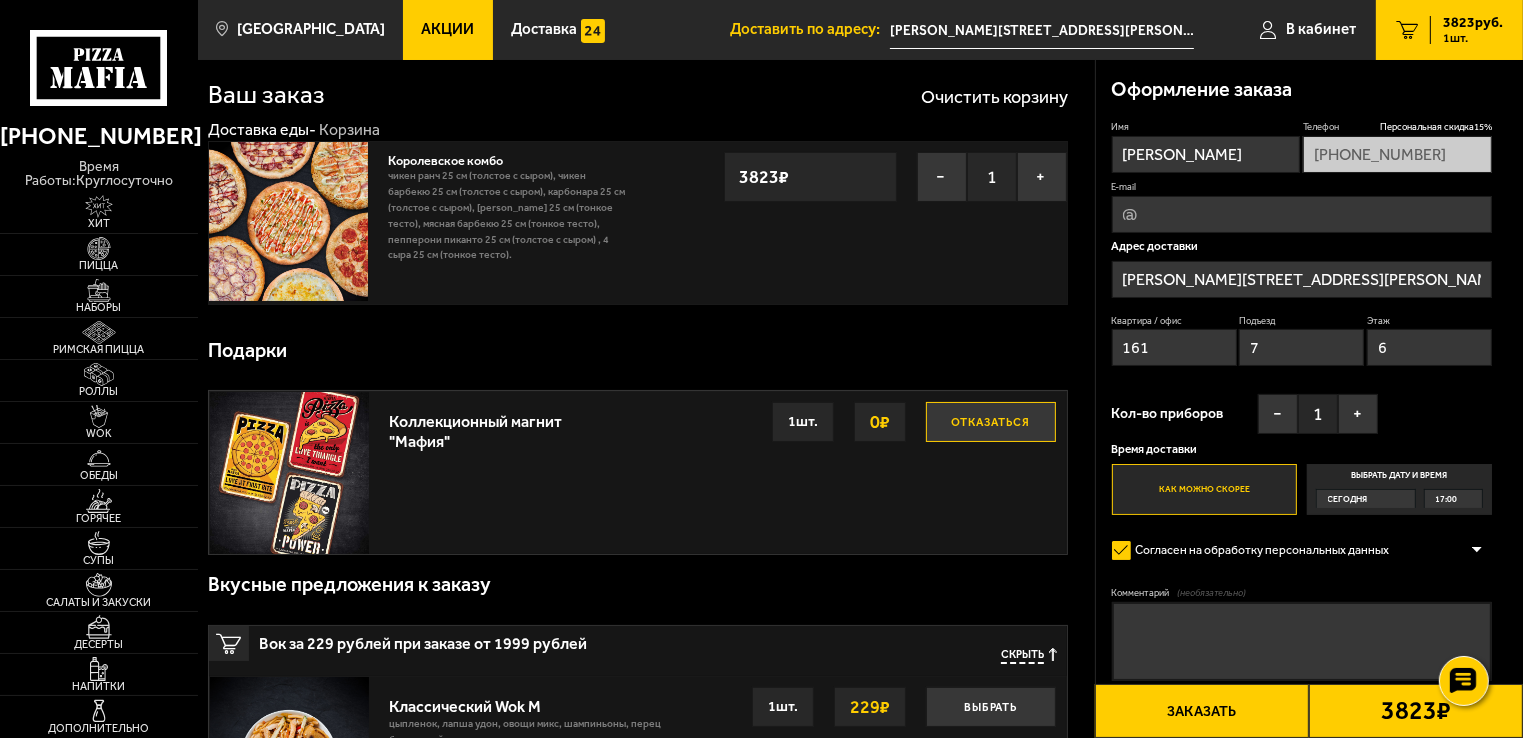 scroll, scrollTop: 0, scrollLeft: 0, axis: both 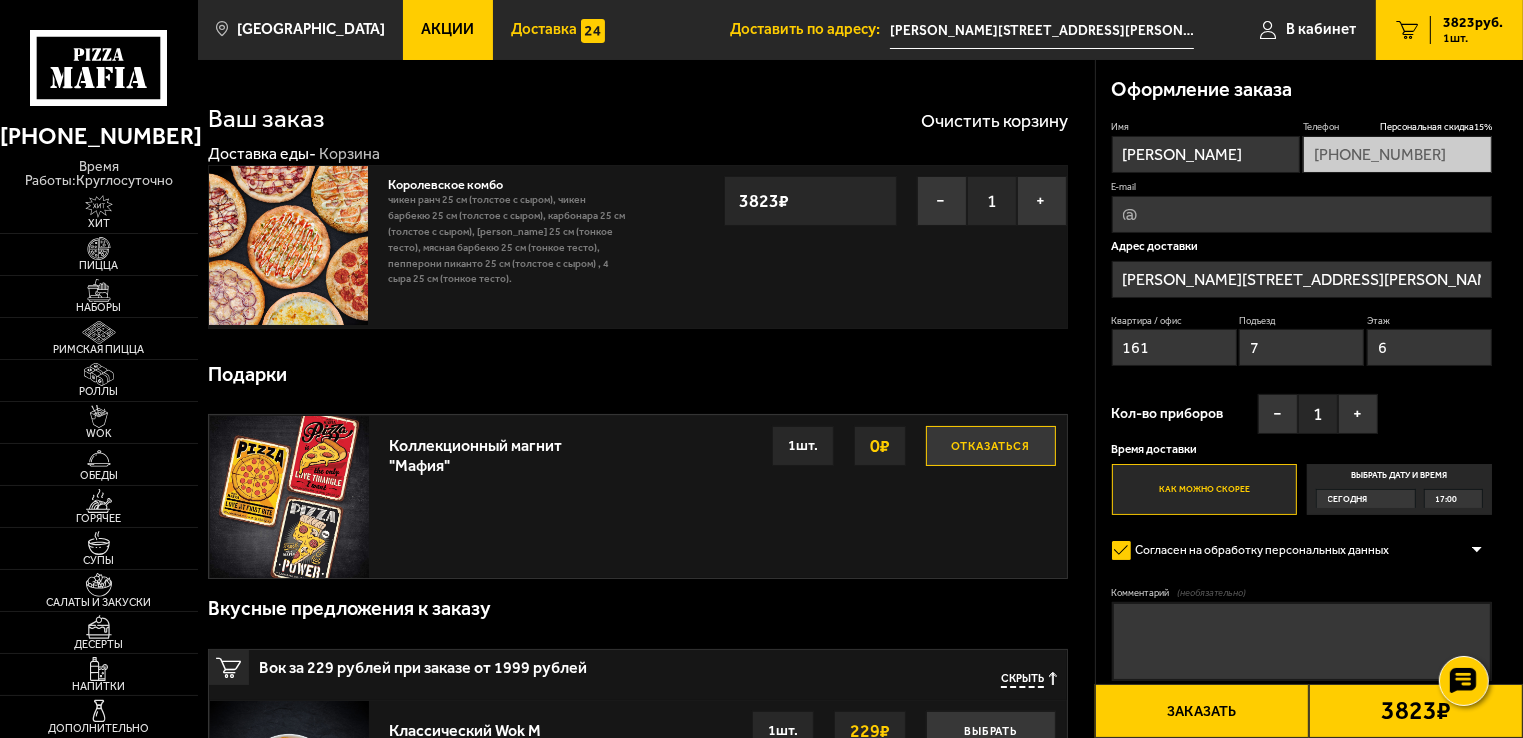 click on "Доставка" at bounding box center [558, 30] 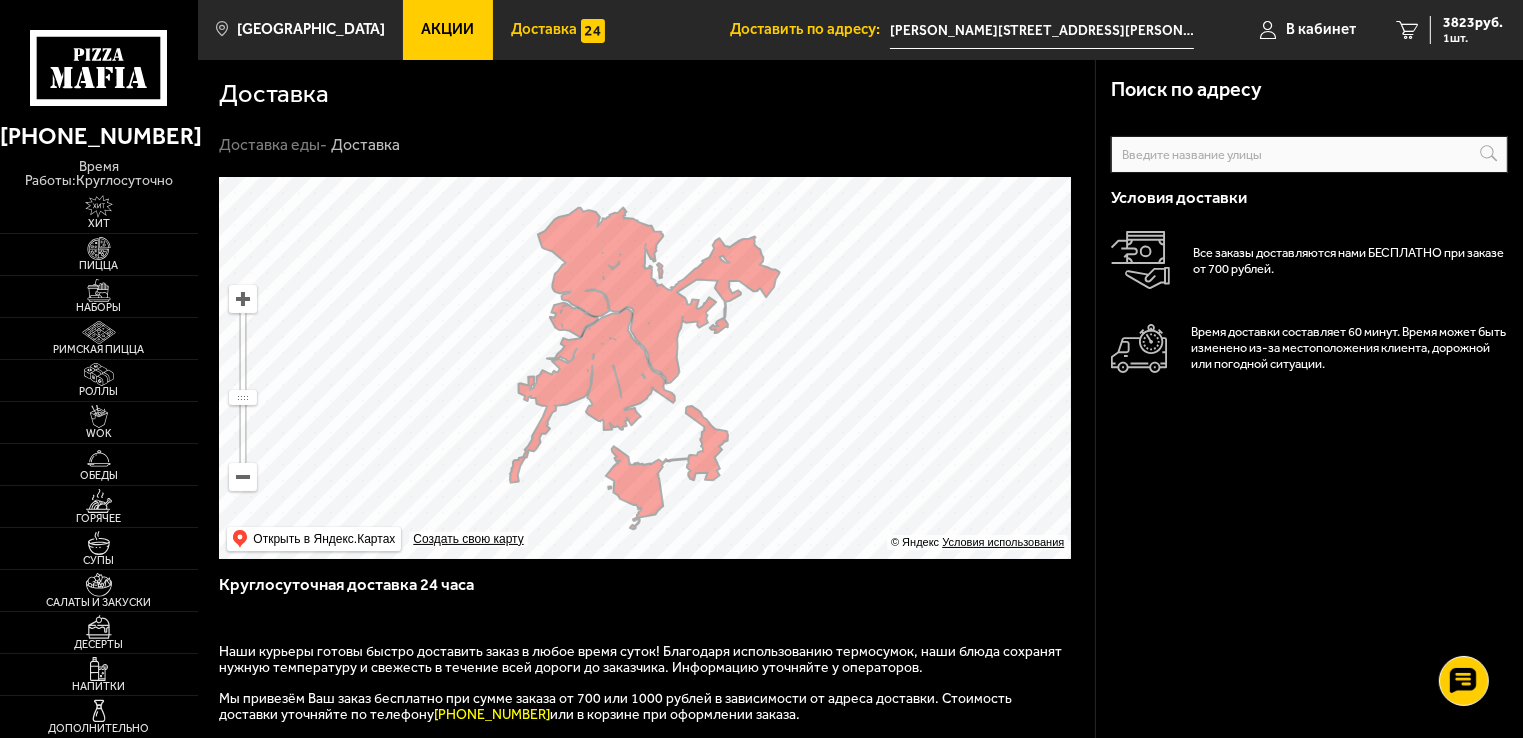 click 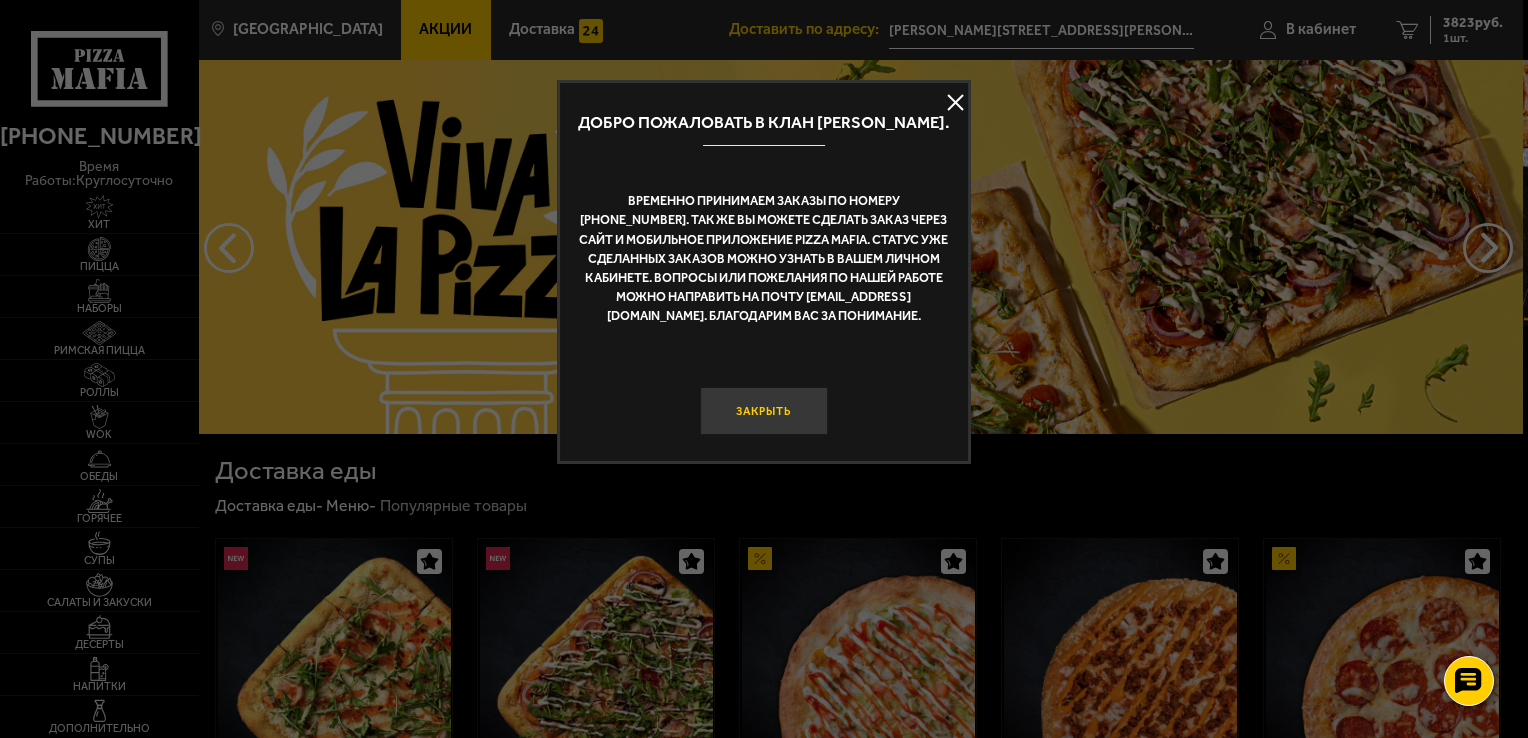 click on "Закрыть" at bounding box center [763, 411] 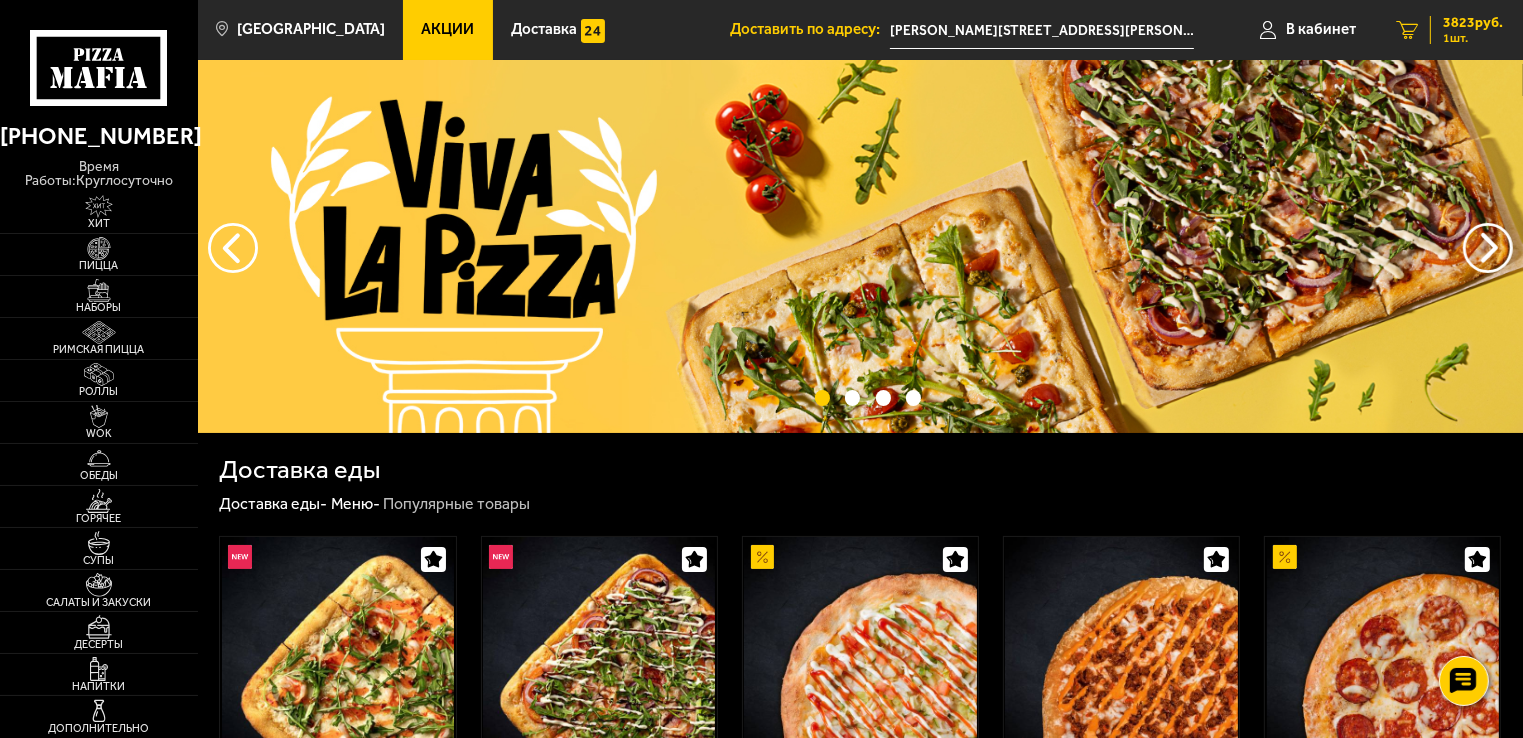 click on "3823  руб." at bounding box center [1473, 23] 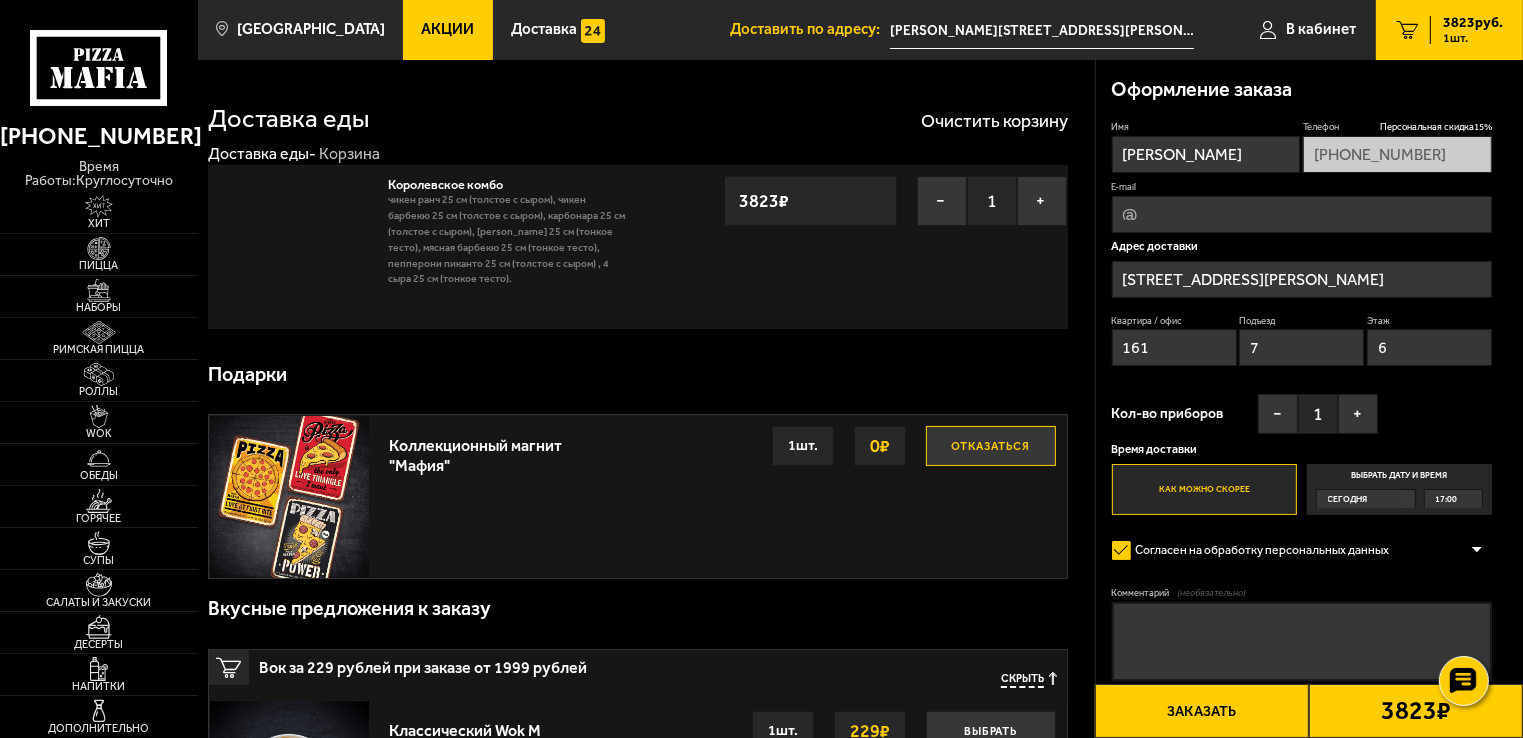 type on "[PERSON_NAME][STREET_ADDRESS][PERSON_NAME]" 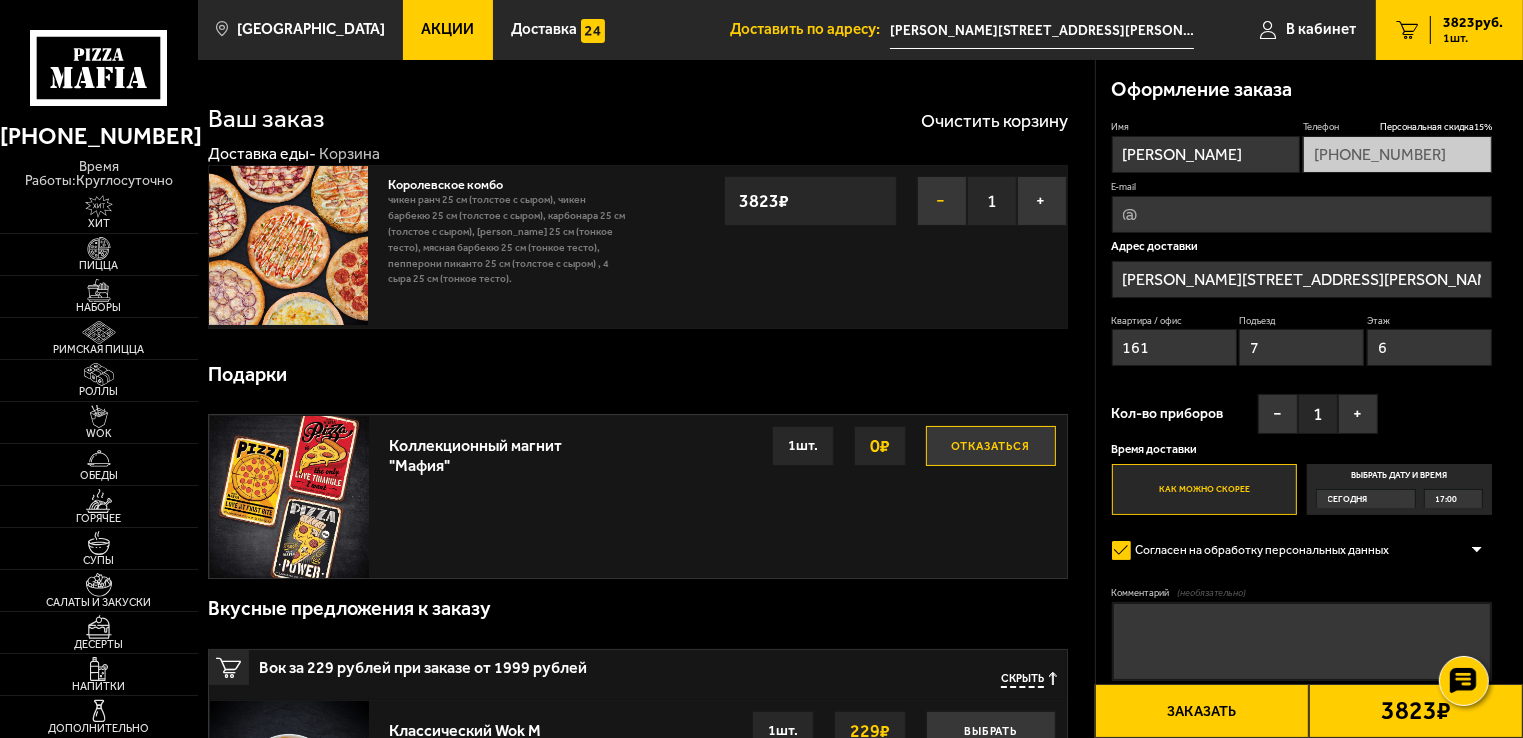 click on "−" at bounding box center [942, 201] 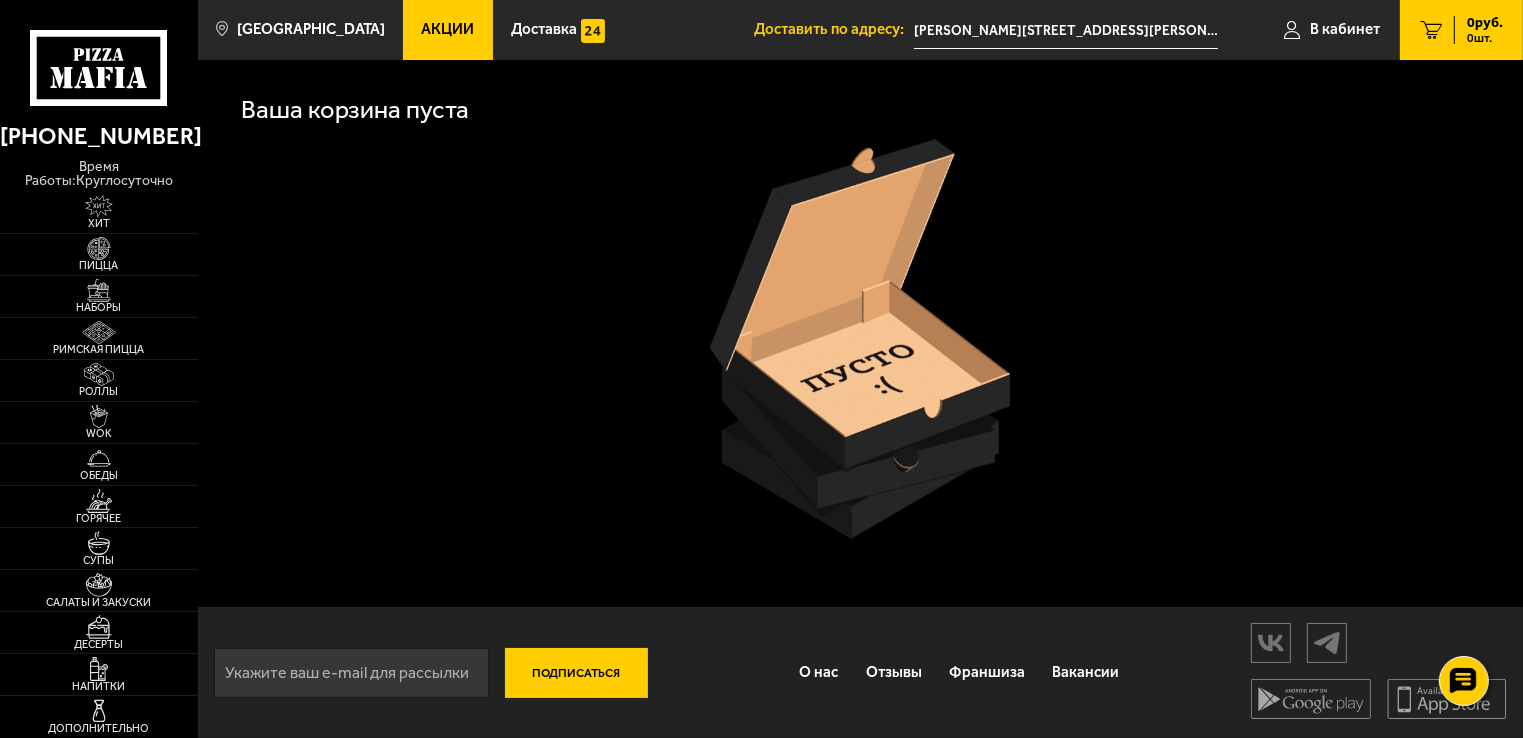 click 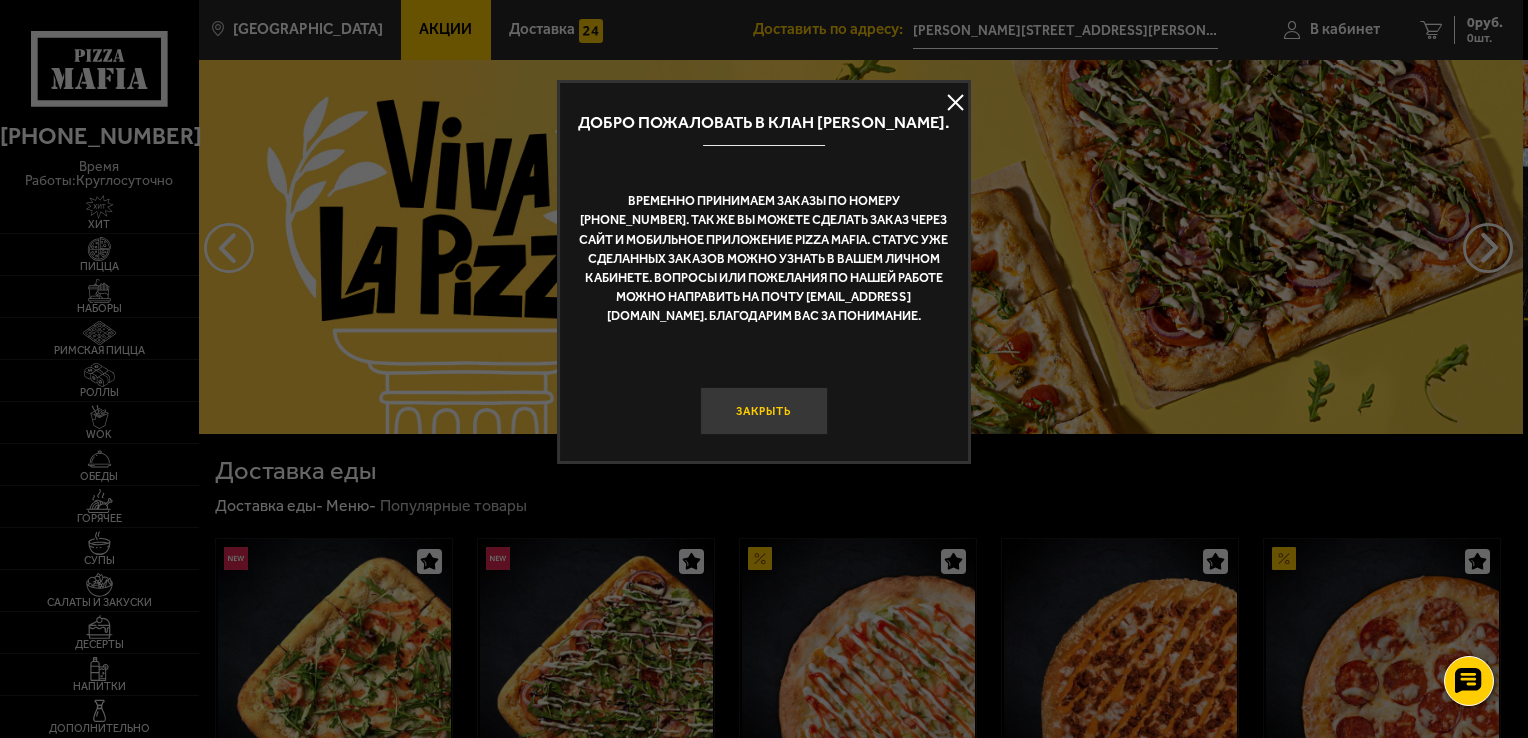 click on "Закрыть" at bounding box center (763, 411) 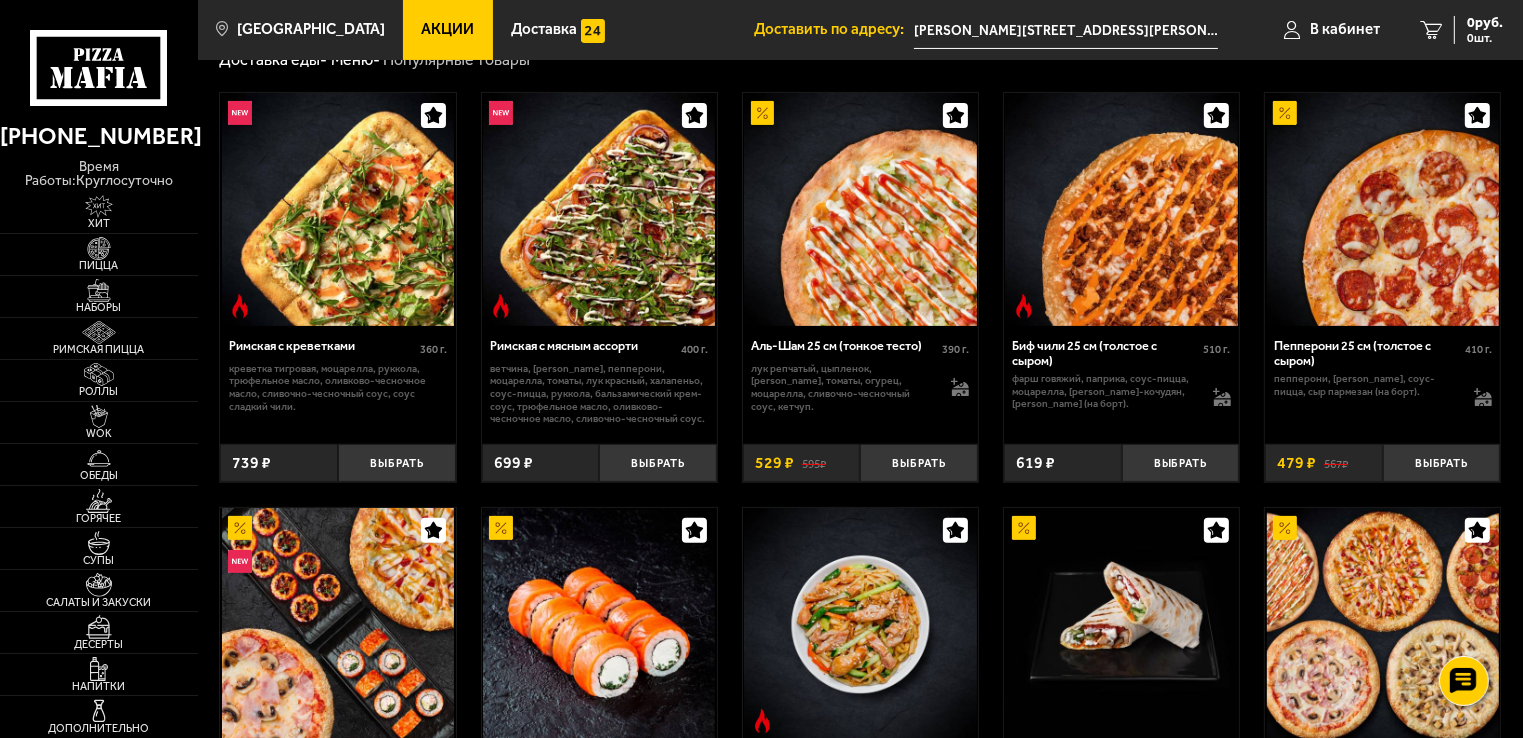 scroll, scrollTop: 600, scrollLeft: 0, axis: vertical 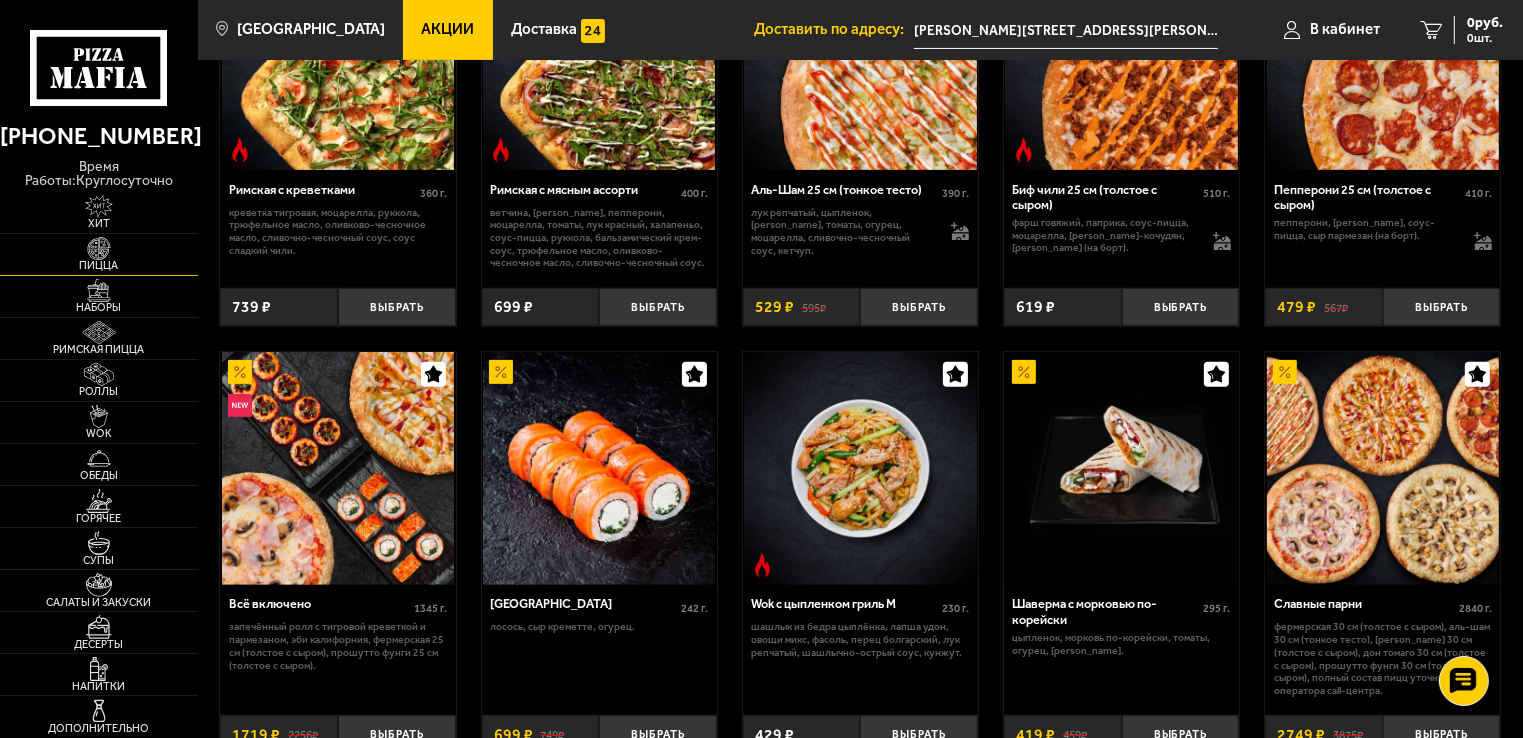 click at bounding box center [99, 248] 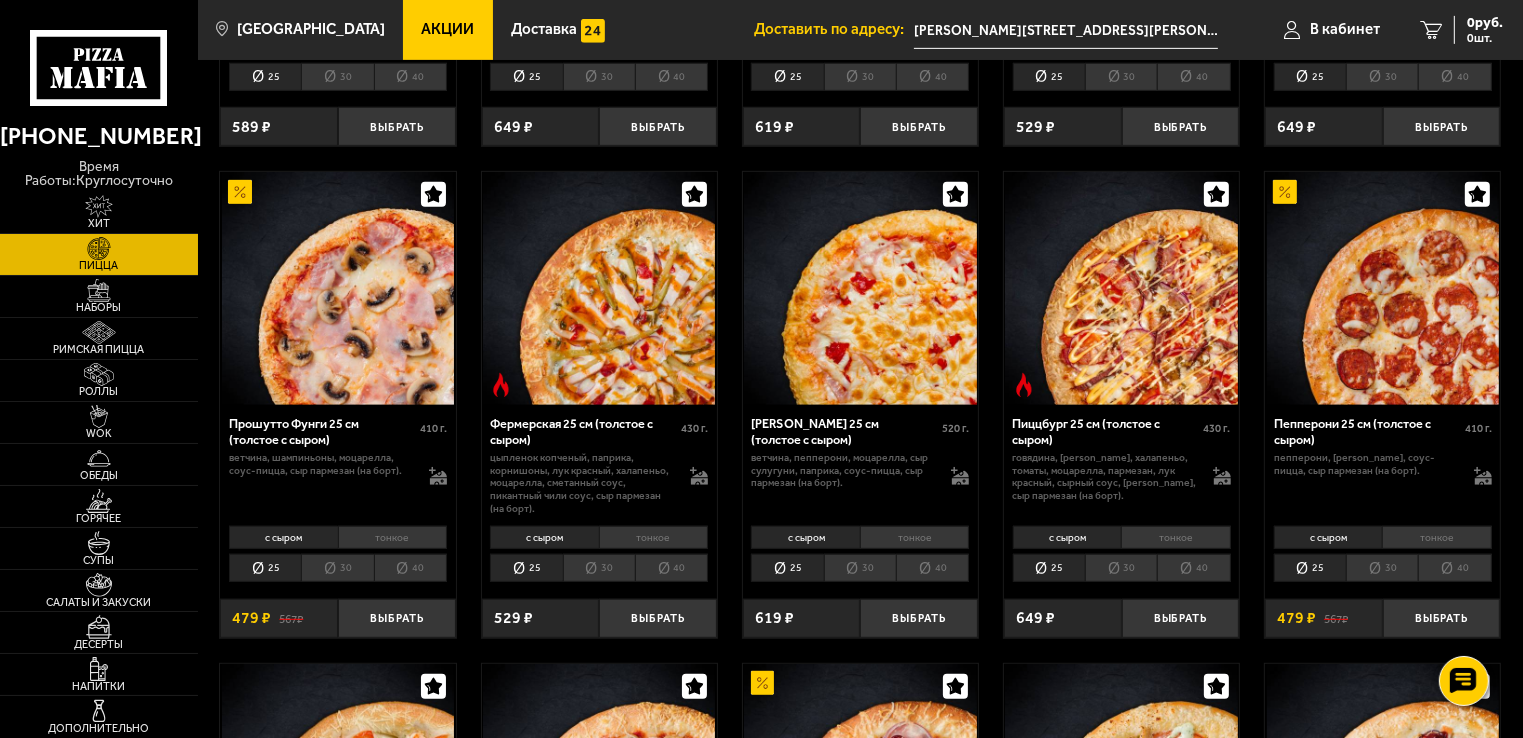 scroll, scrollTop: 1100, scrollLeft: 0, axis: vertical 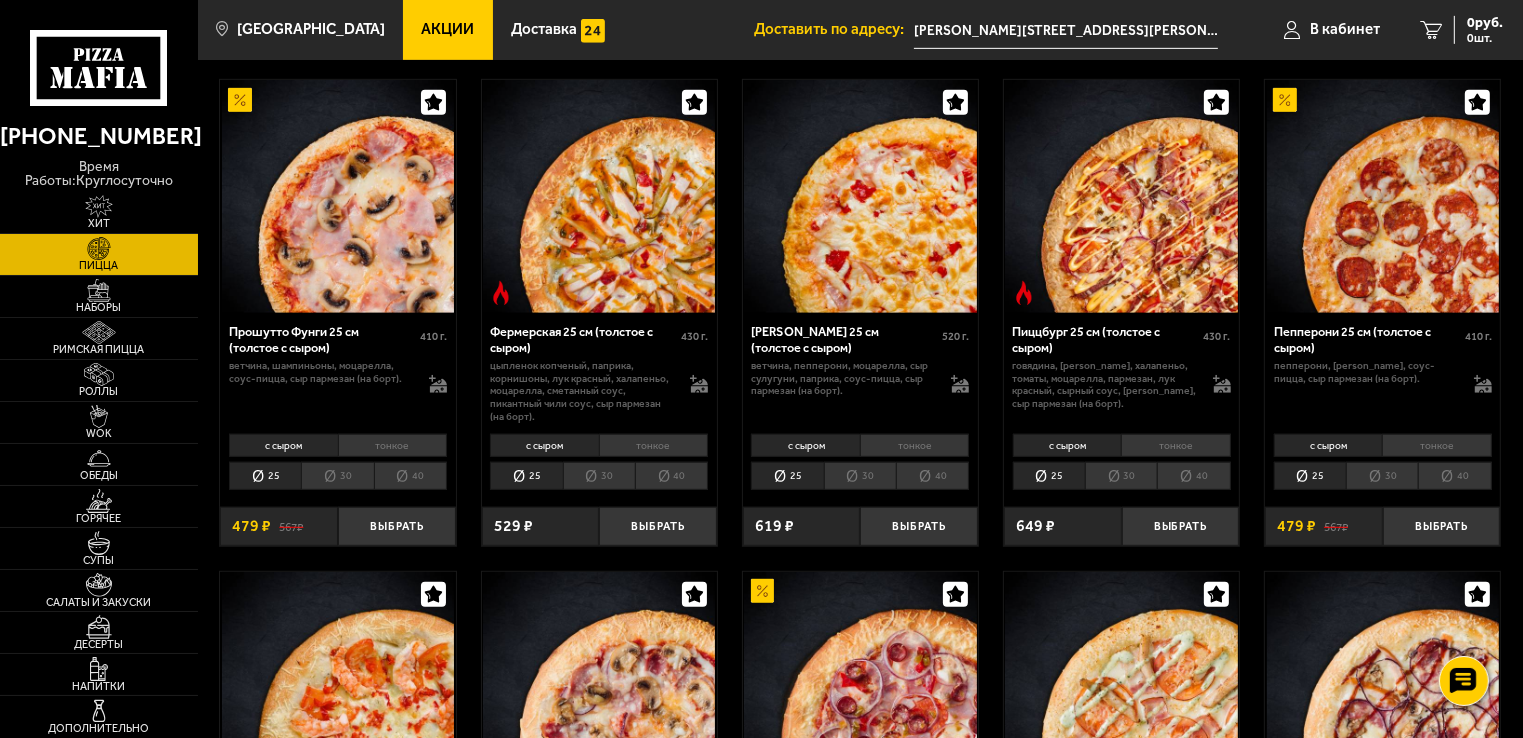 click on "40" at bounding box center [1454, 476] 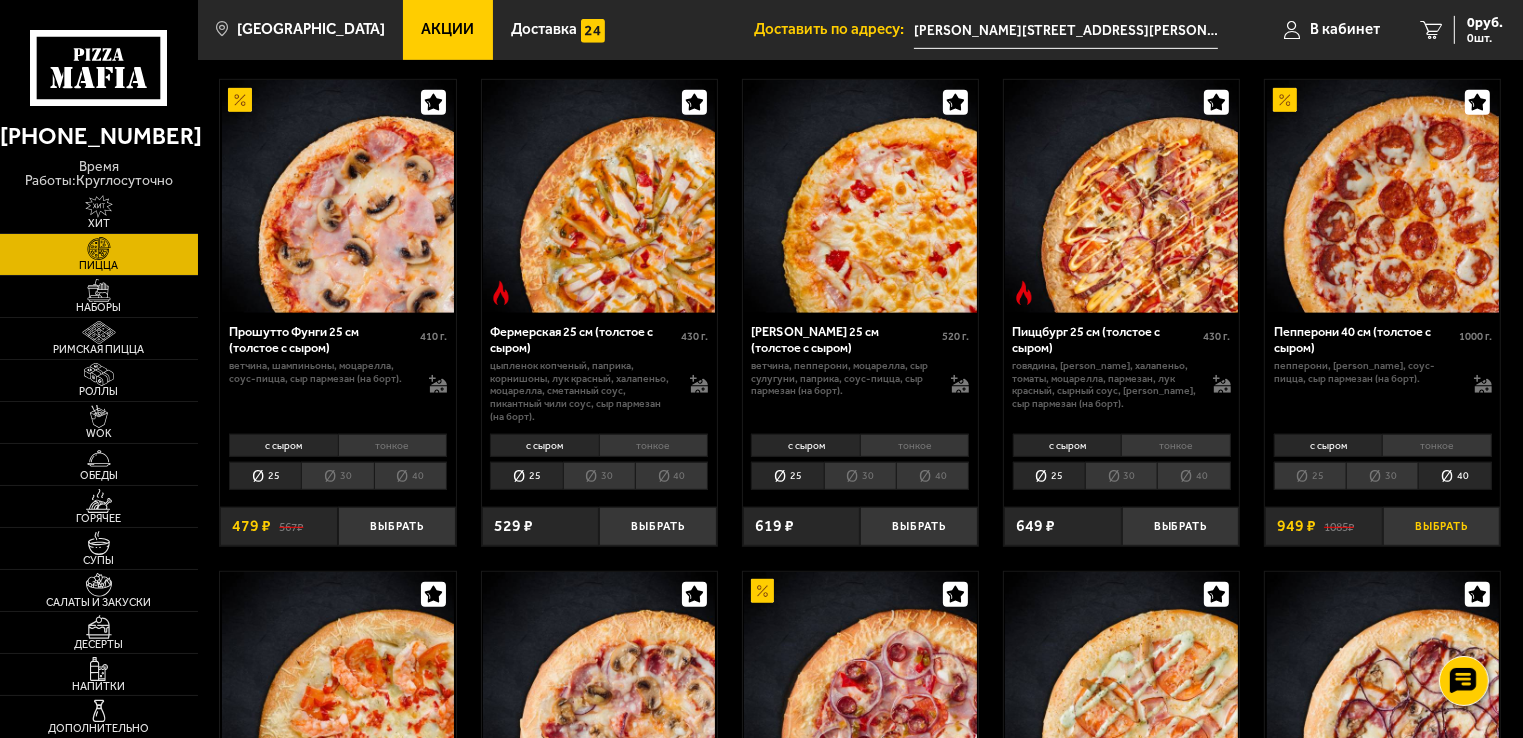 click on "Выбрать" at bounding box center (1442, 526) 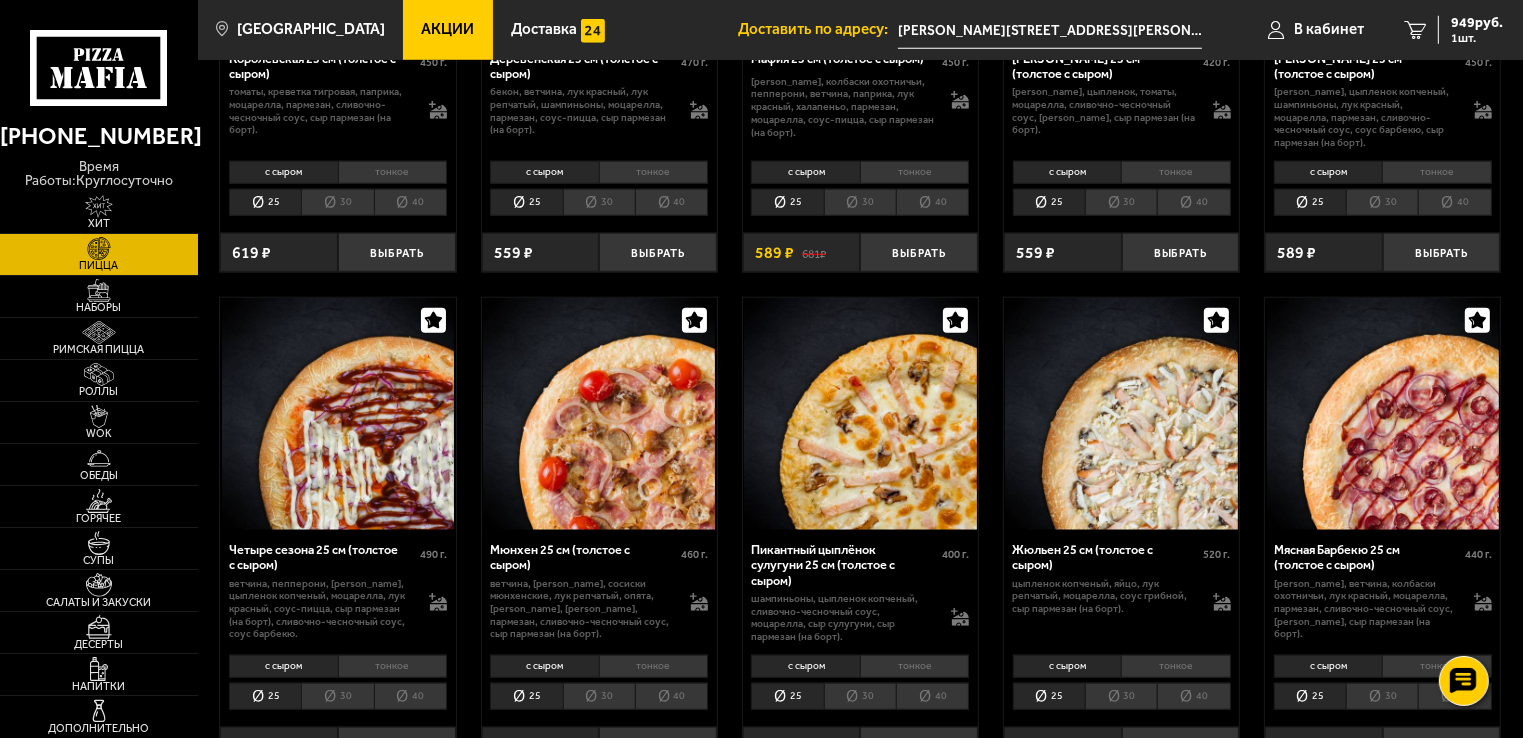 scroll, scrollTop: 2000, scrollLeft: 0, axis: vertical 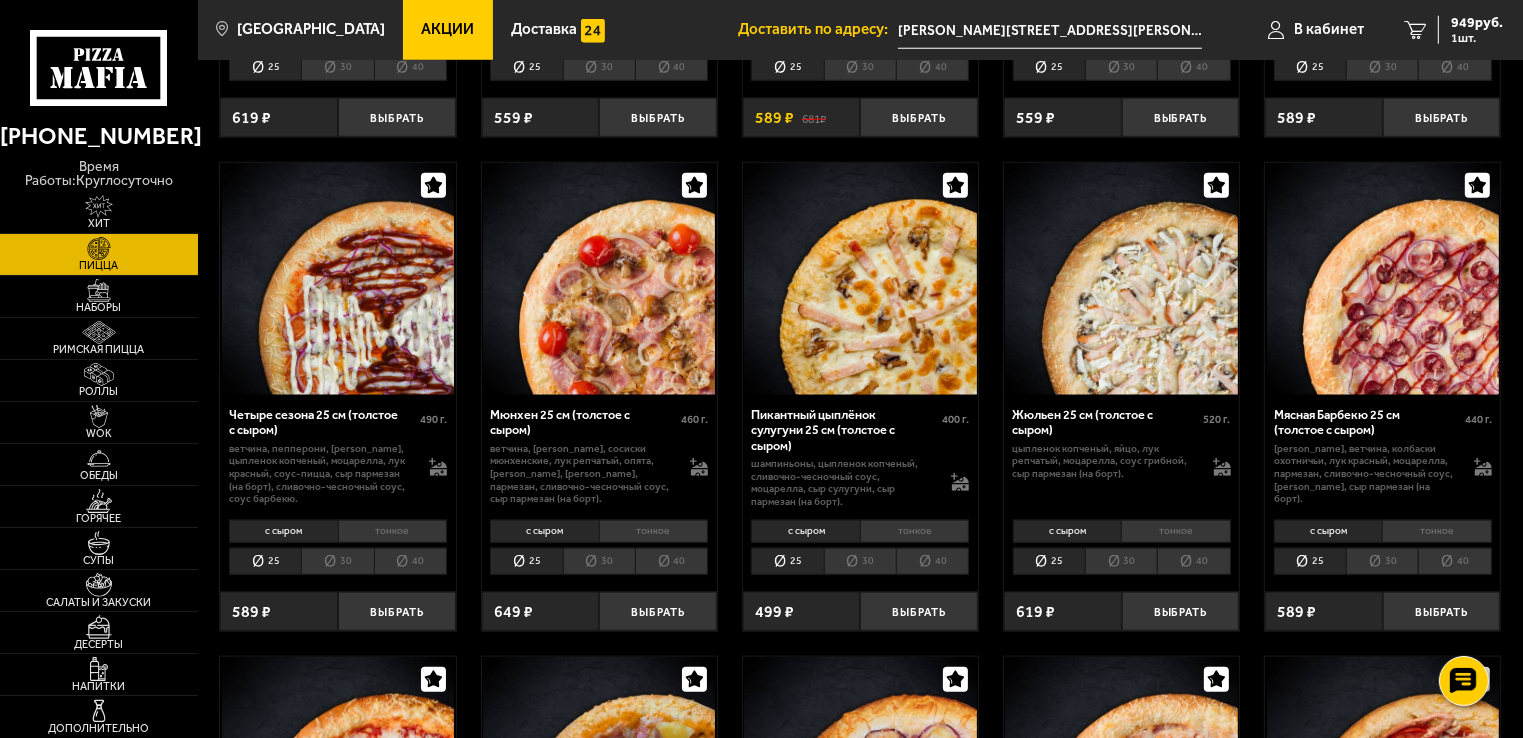 click on "40" at bounding box center (932, 562) 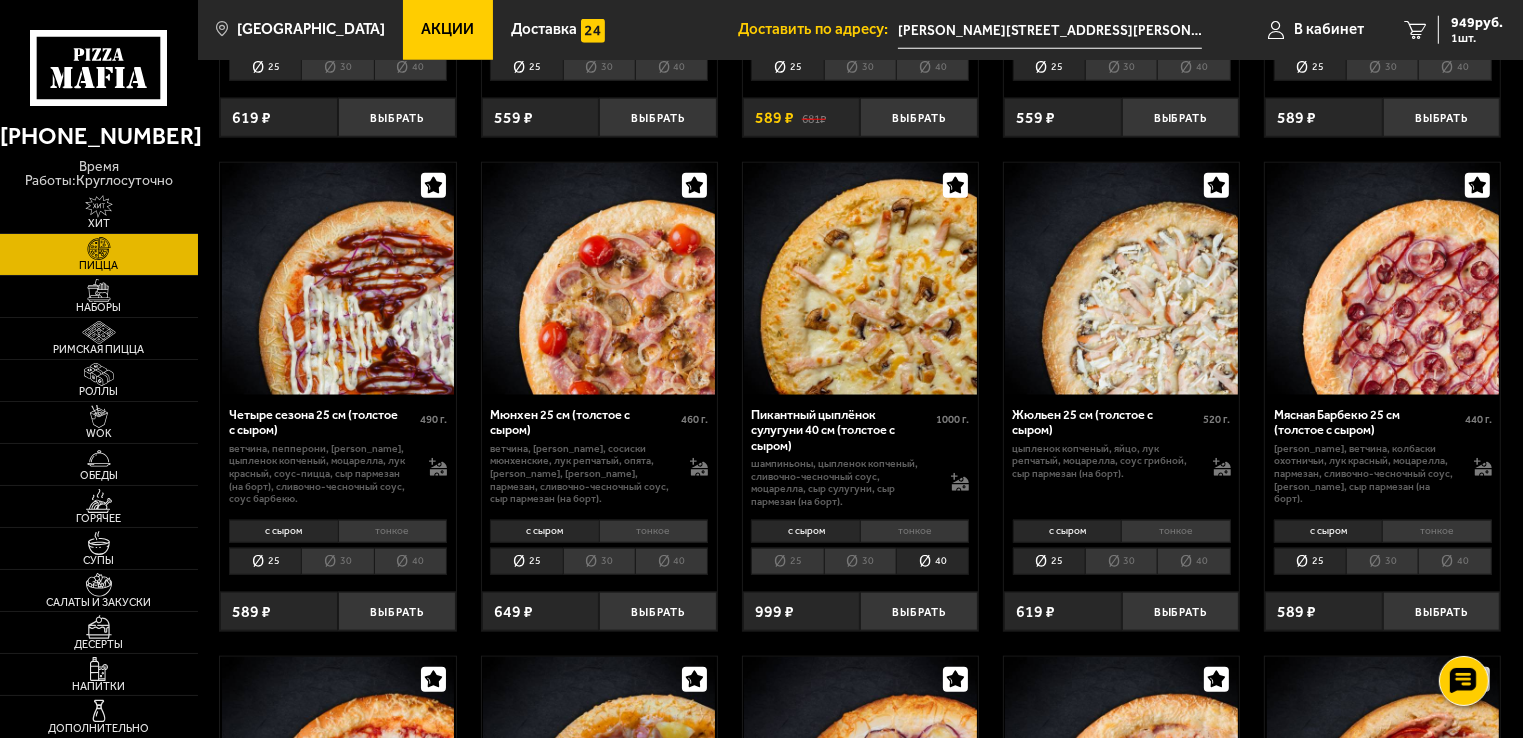scroll, scrollTop: 2200, scrollLeft: 0, axis: vertical 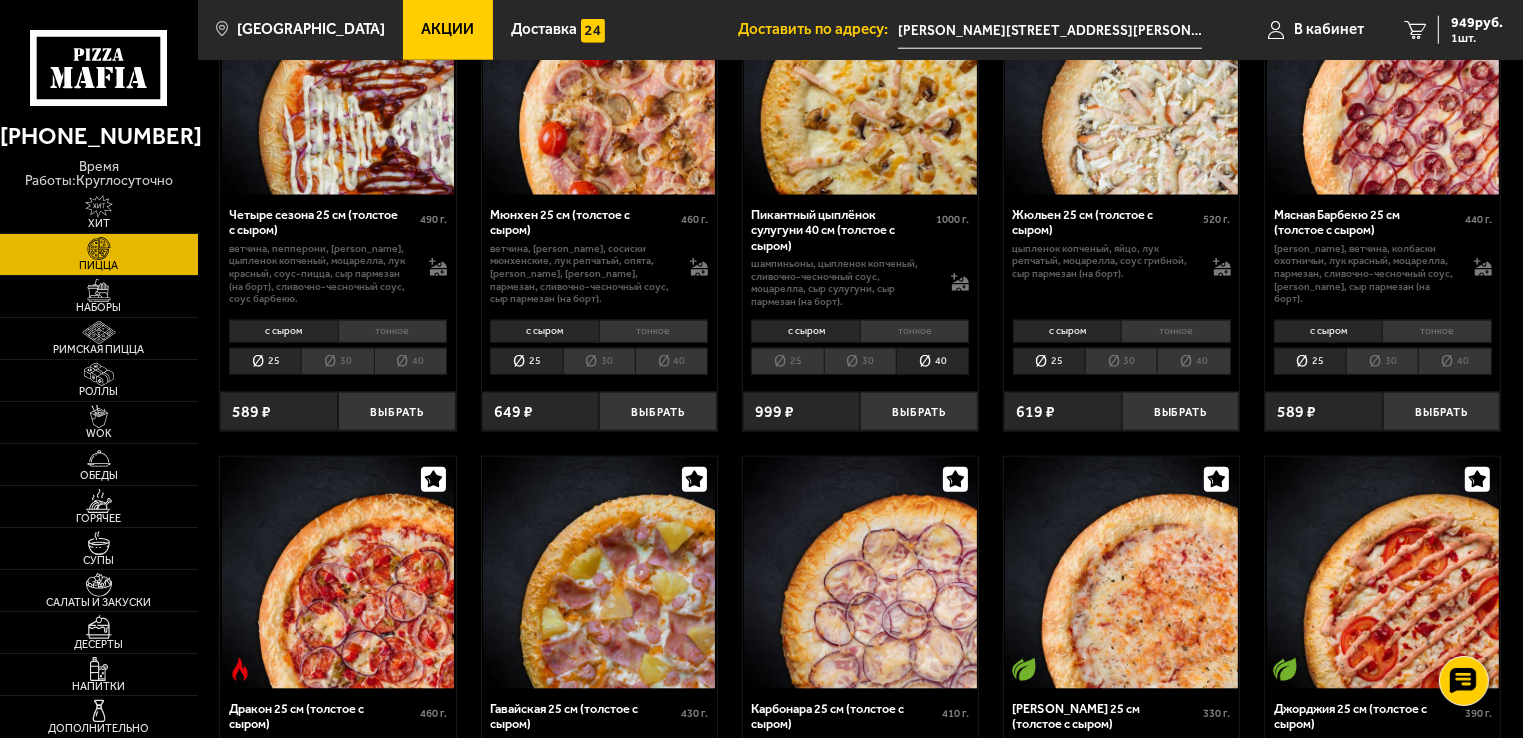 click on "40" at bounding box center [932, 362] 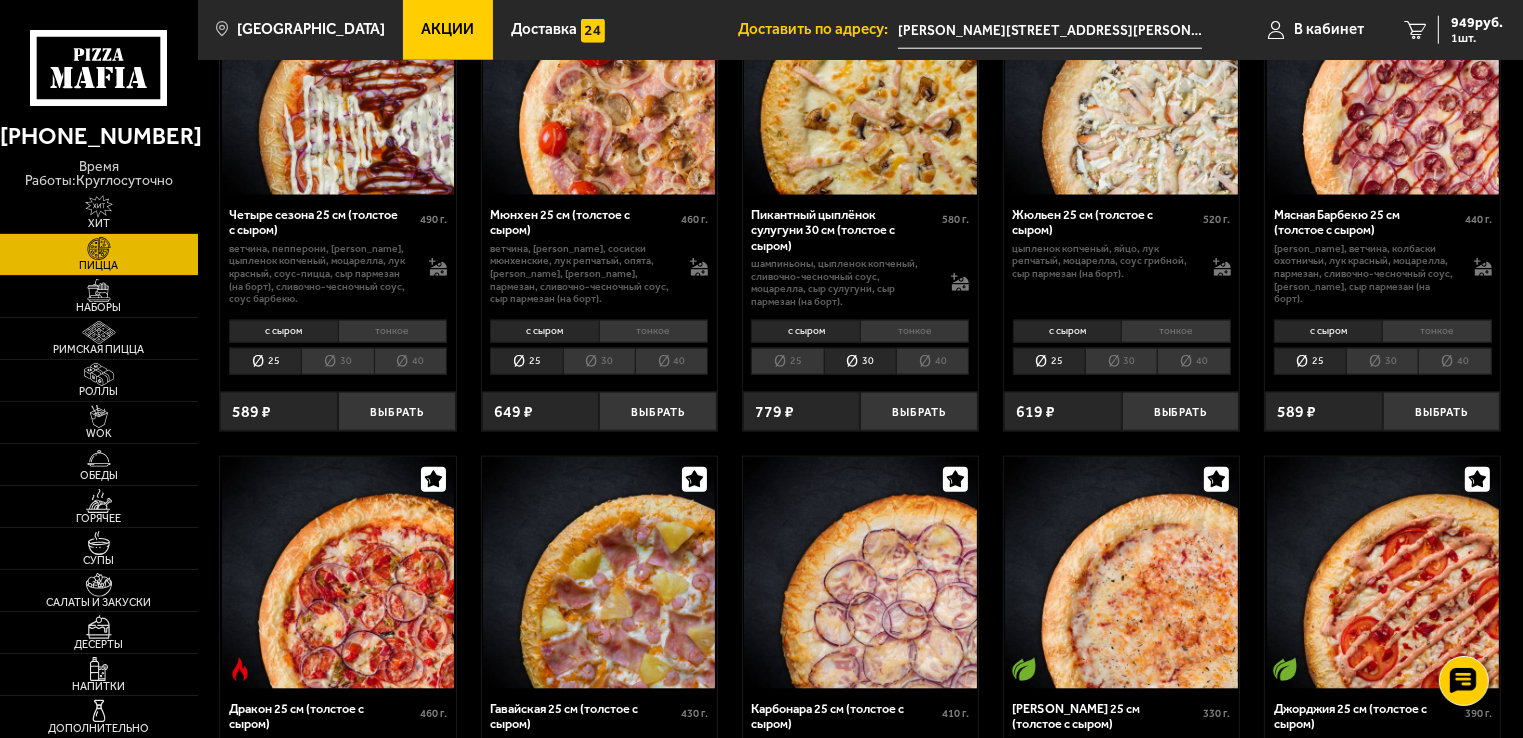 click on "40" at bounding box center (932, 362) 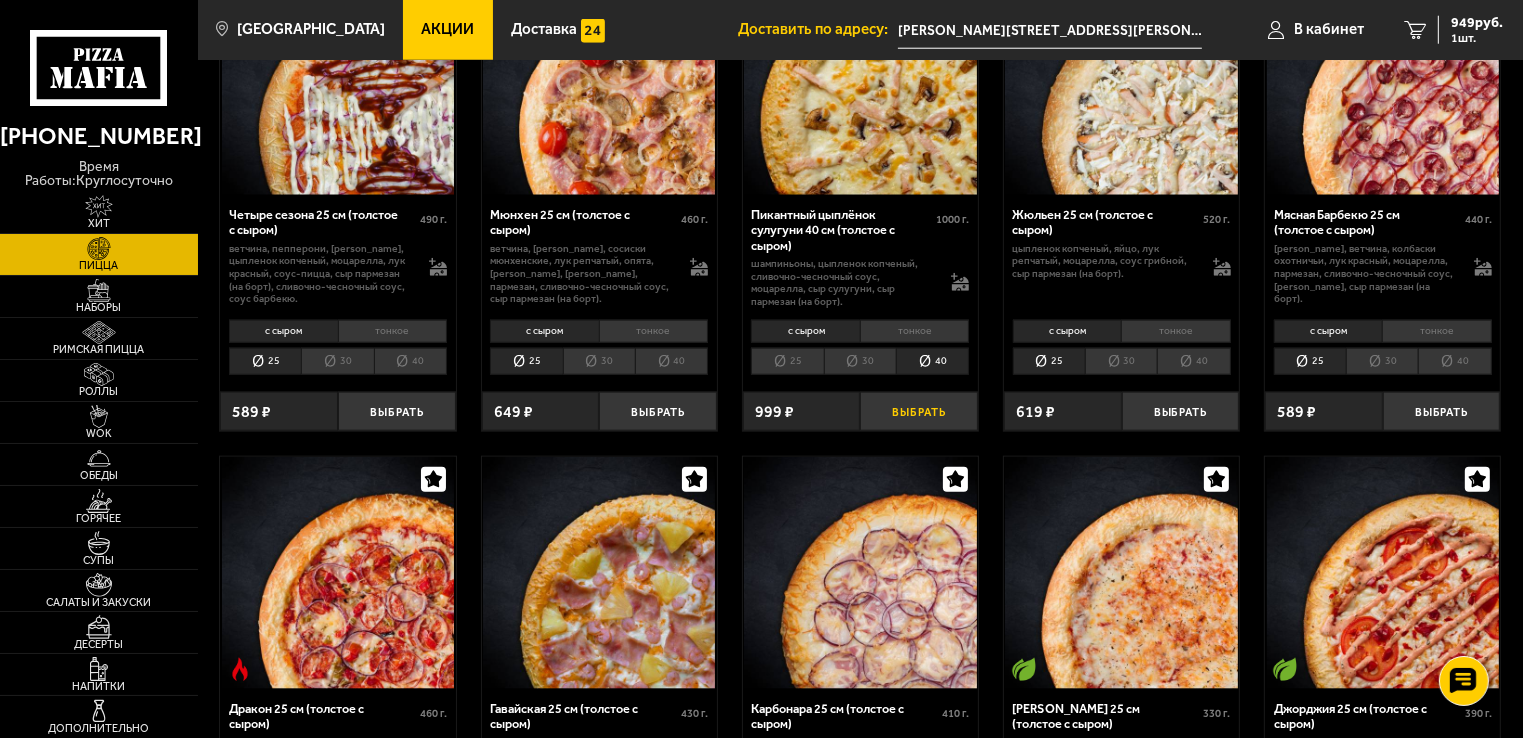 click on "Выбрать" at bounding box center (919, 411) 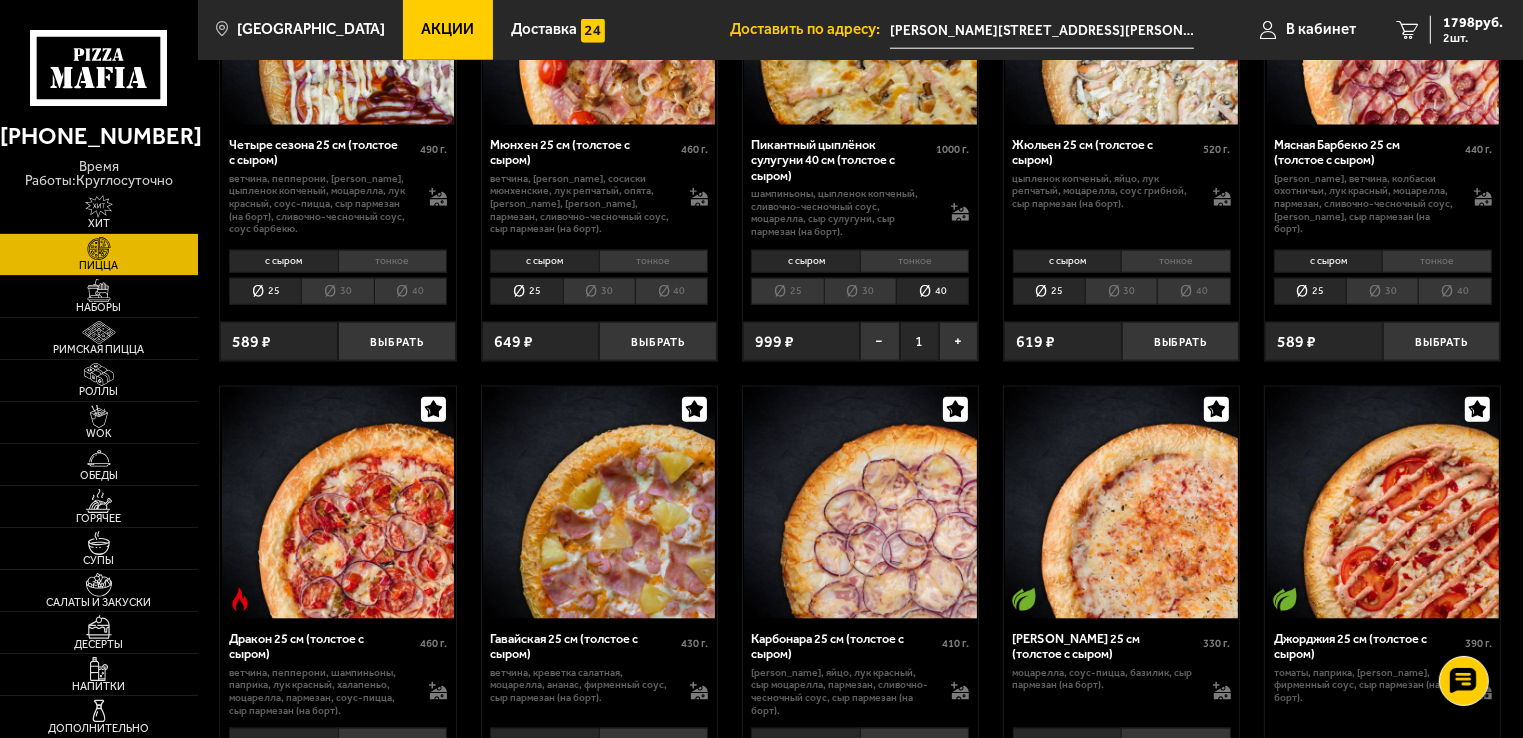 scroll, scrollTop: 2400, scrollLeft: 0, axis: vertical 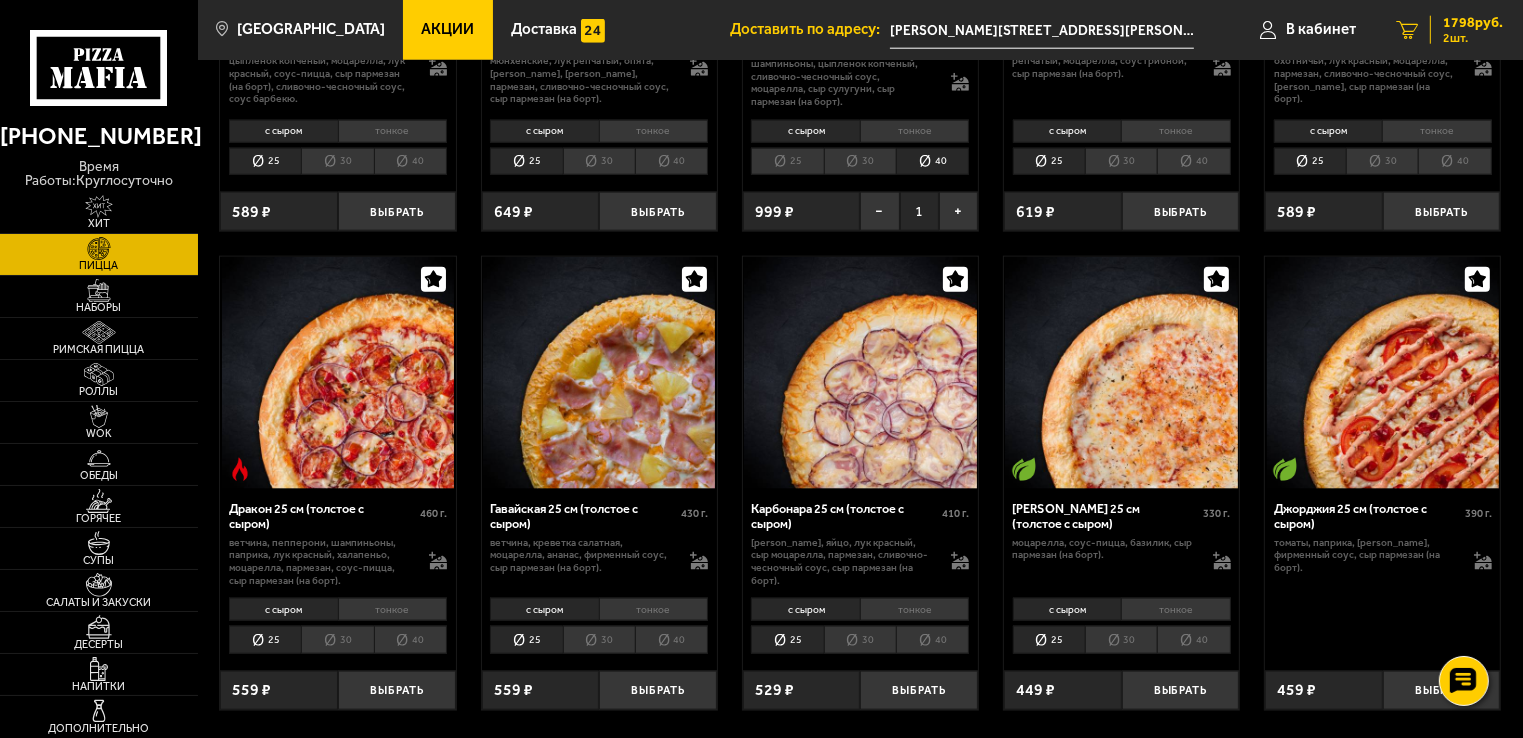 click on "1798  руб." at bounding box center [1473, 23] 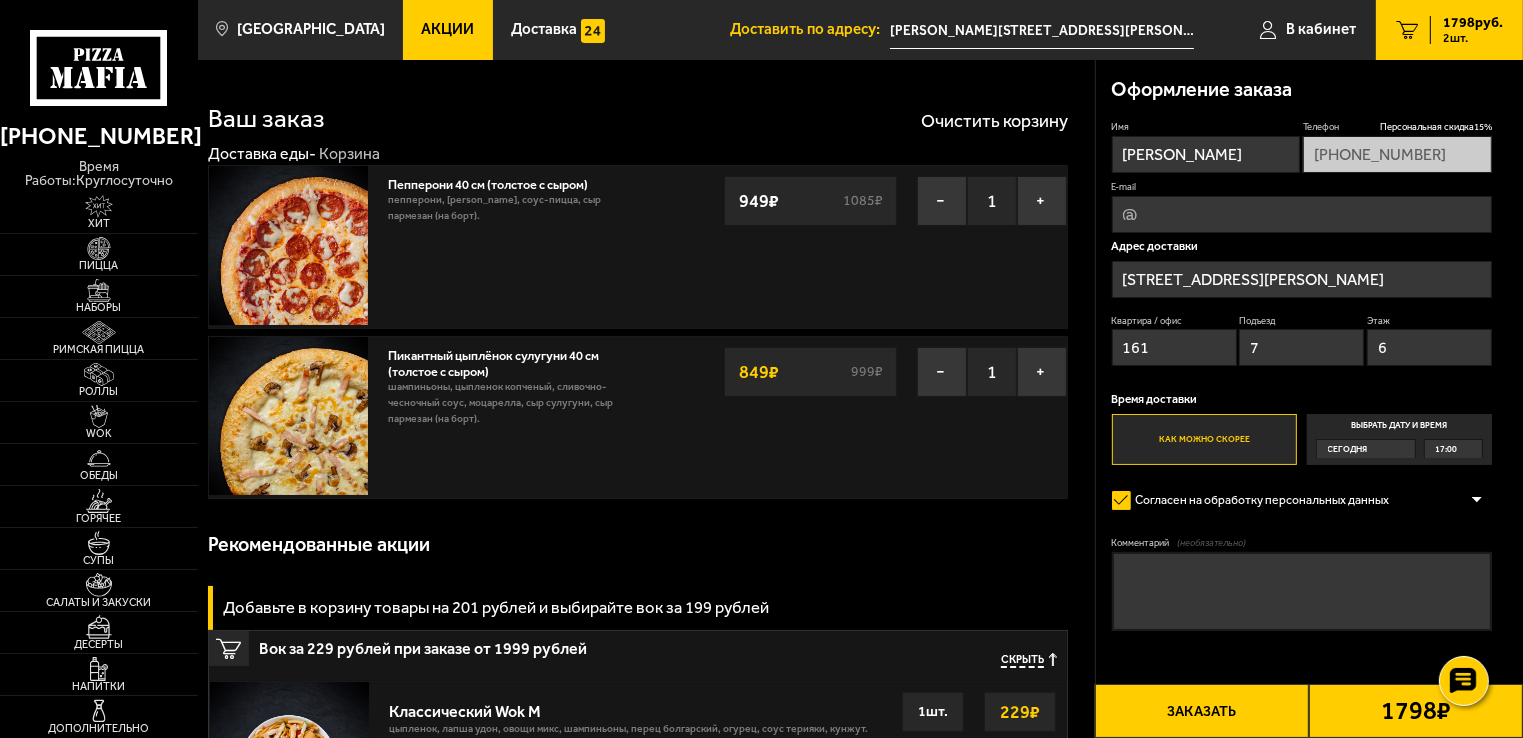type on "[PERSON_NAME][STREET_ADDRESS][PERSON_NAME]" 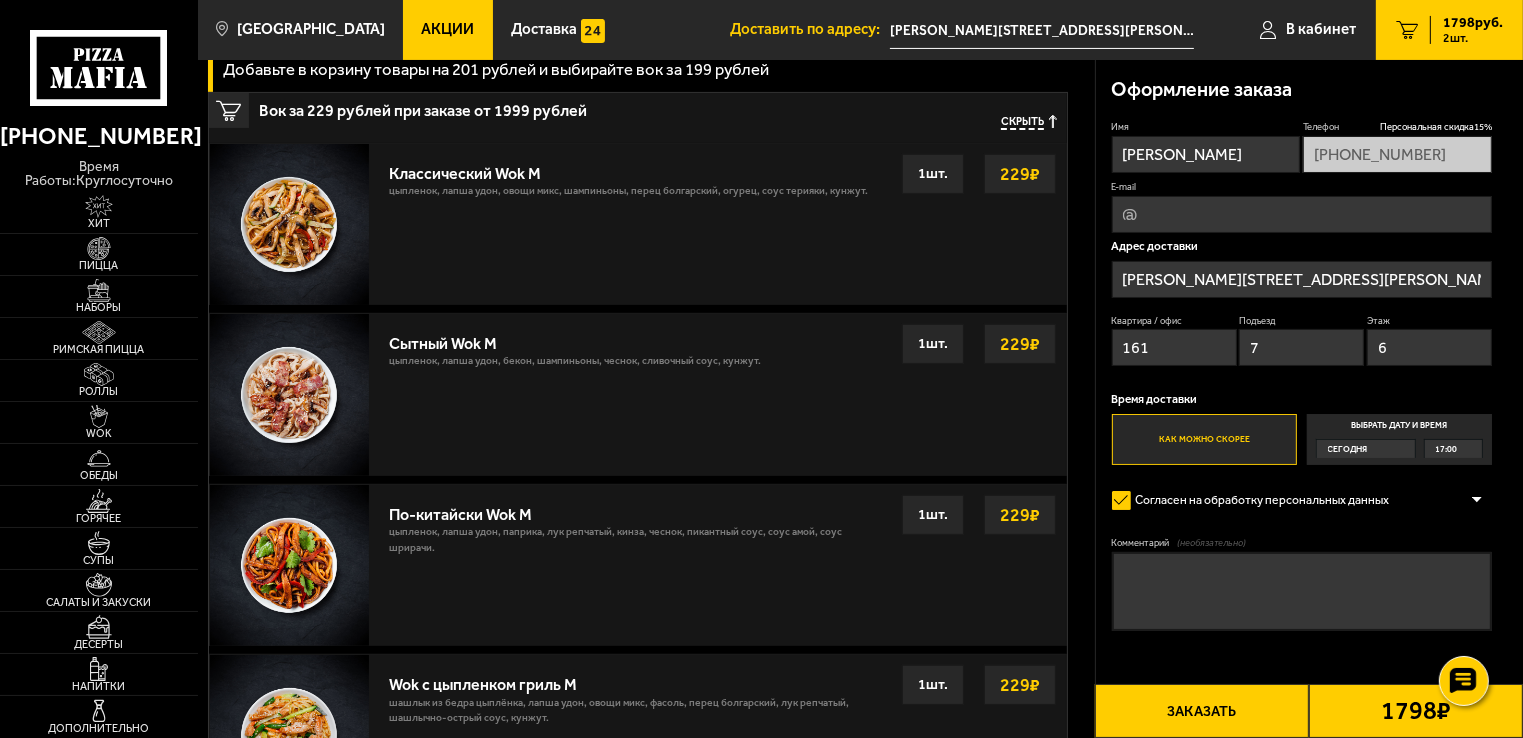 scroll, scrollTop: 600, scrollLeft: 0, axis: vertical 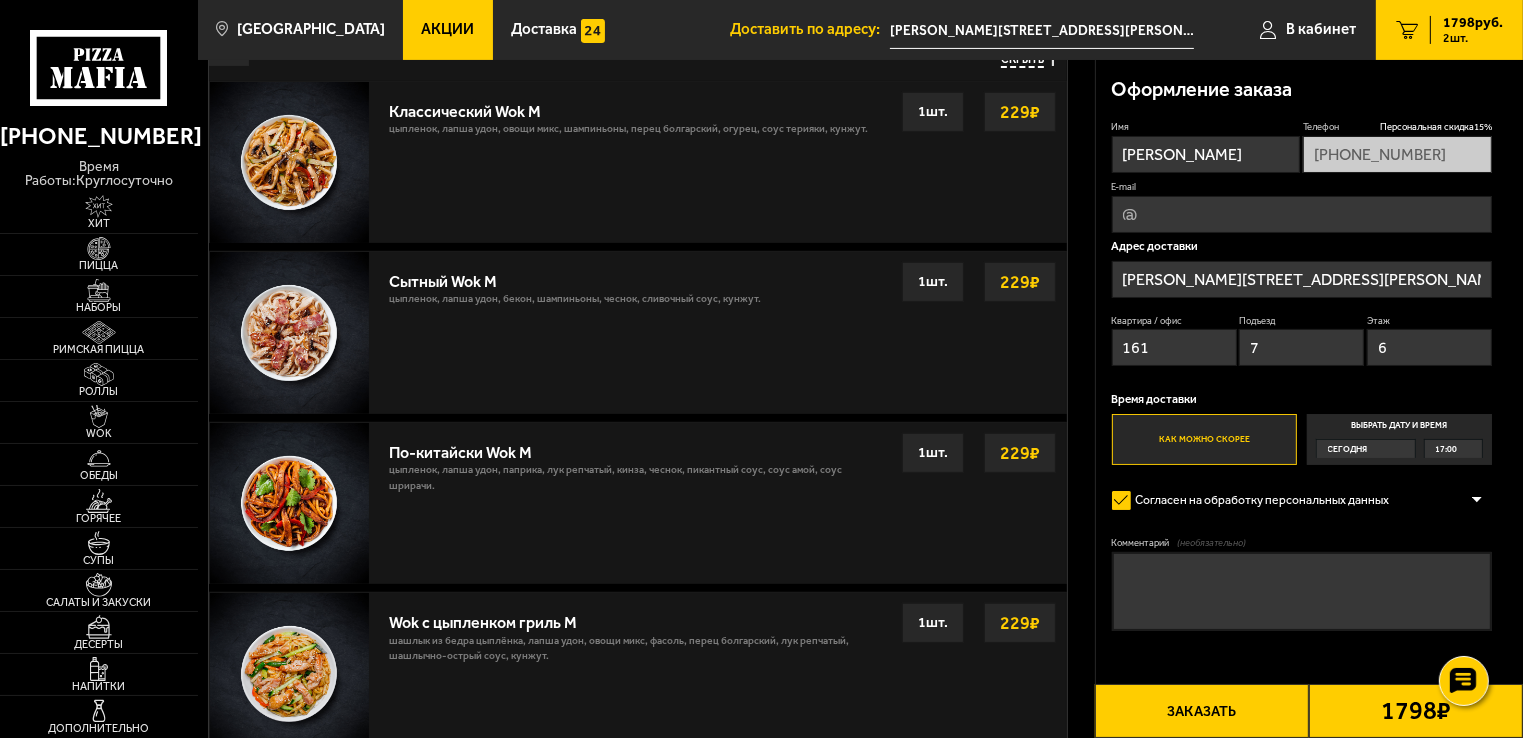 click on "Выбрать дату и время [DATE] 17:00" at bounding box center [1400, 439] 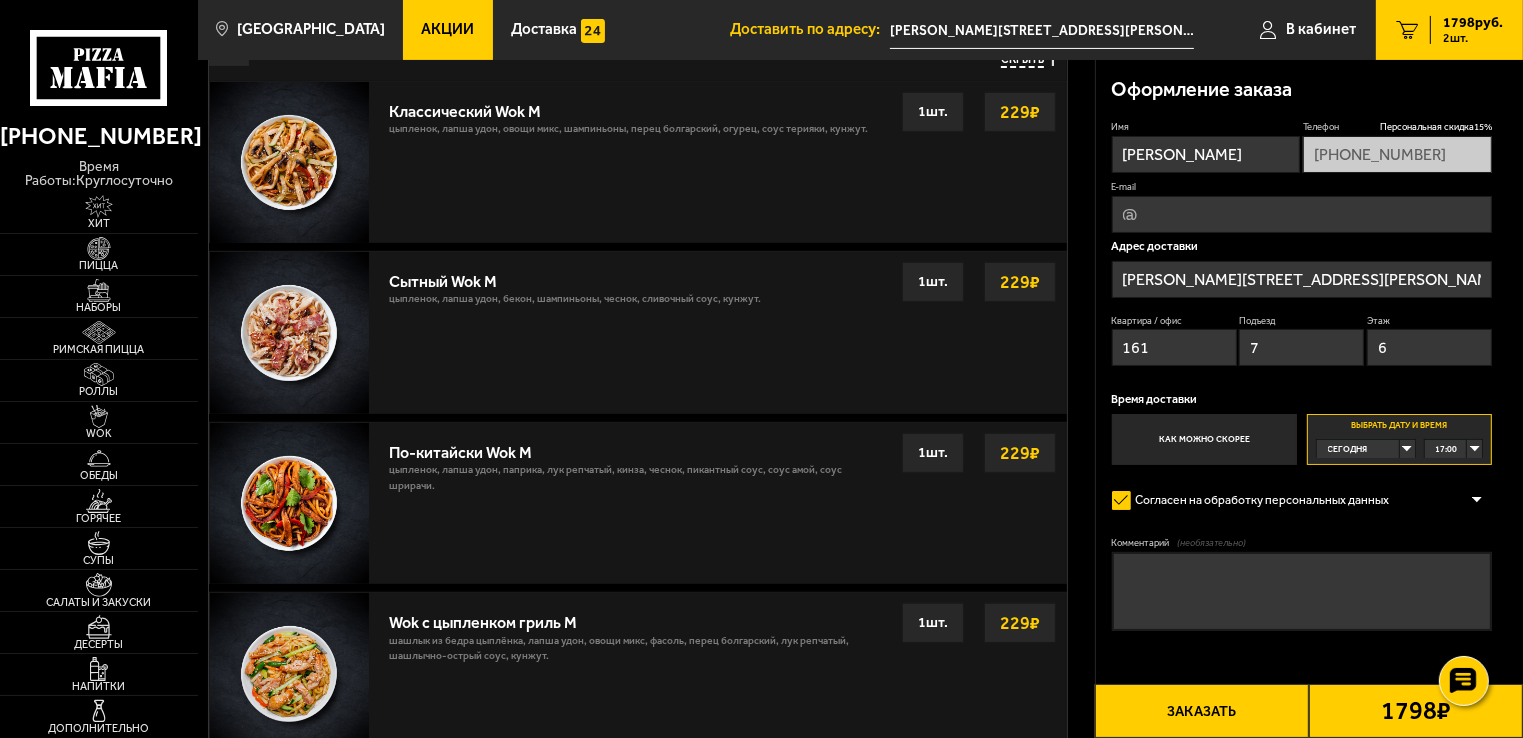 click on "Сегодня" at bounding box center [1358, 449] 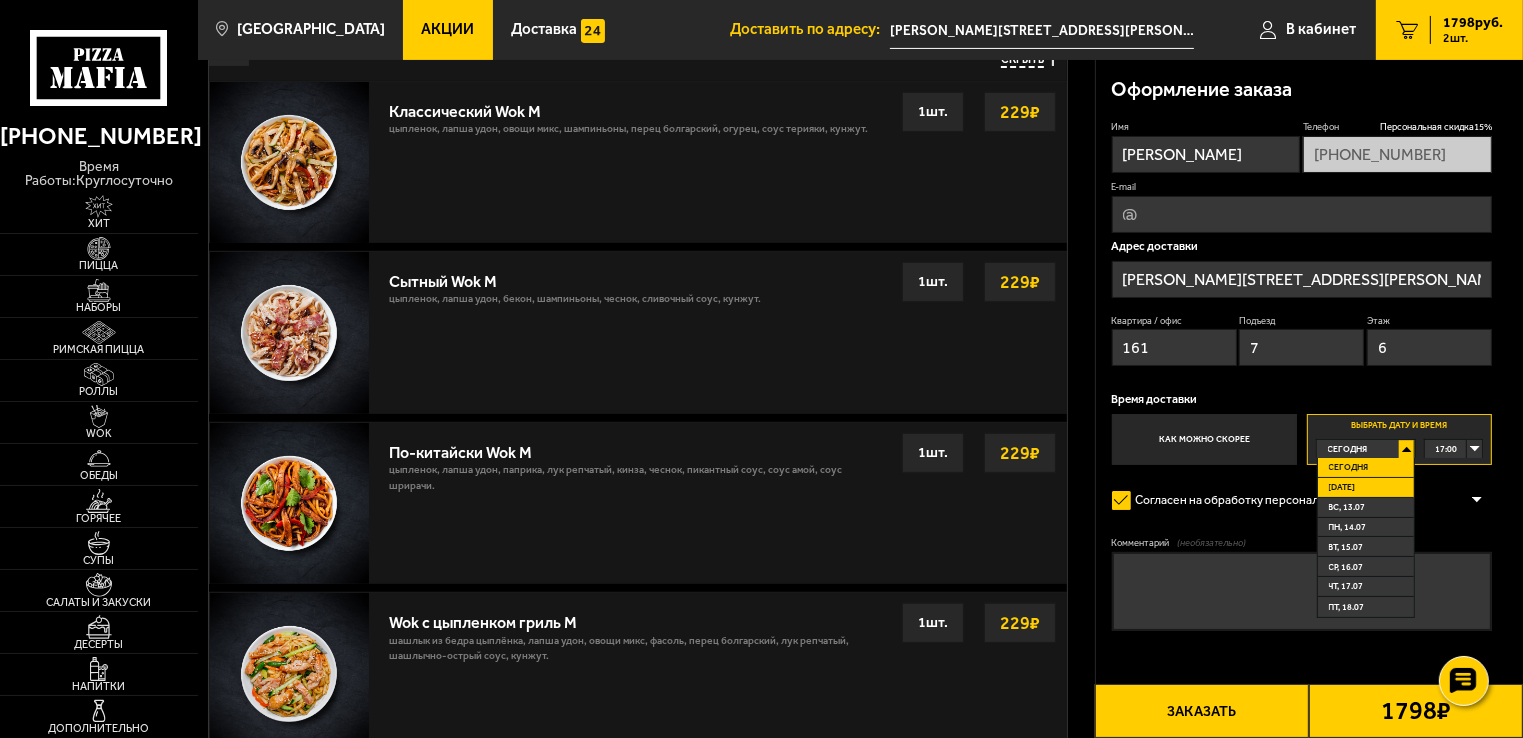 click on "[DATE]" at bounding box center [1366, 488] 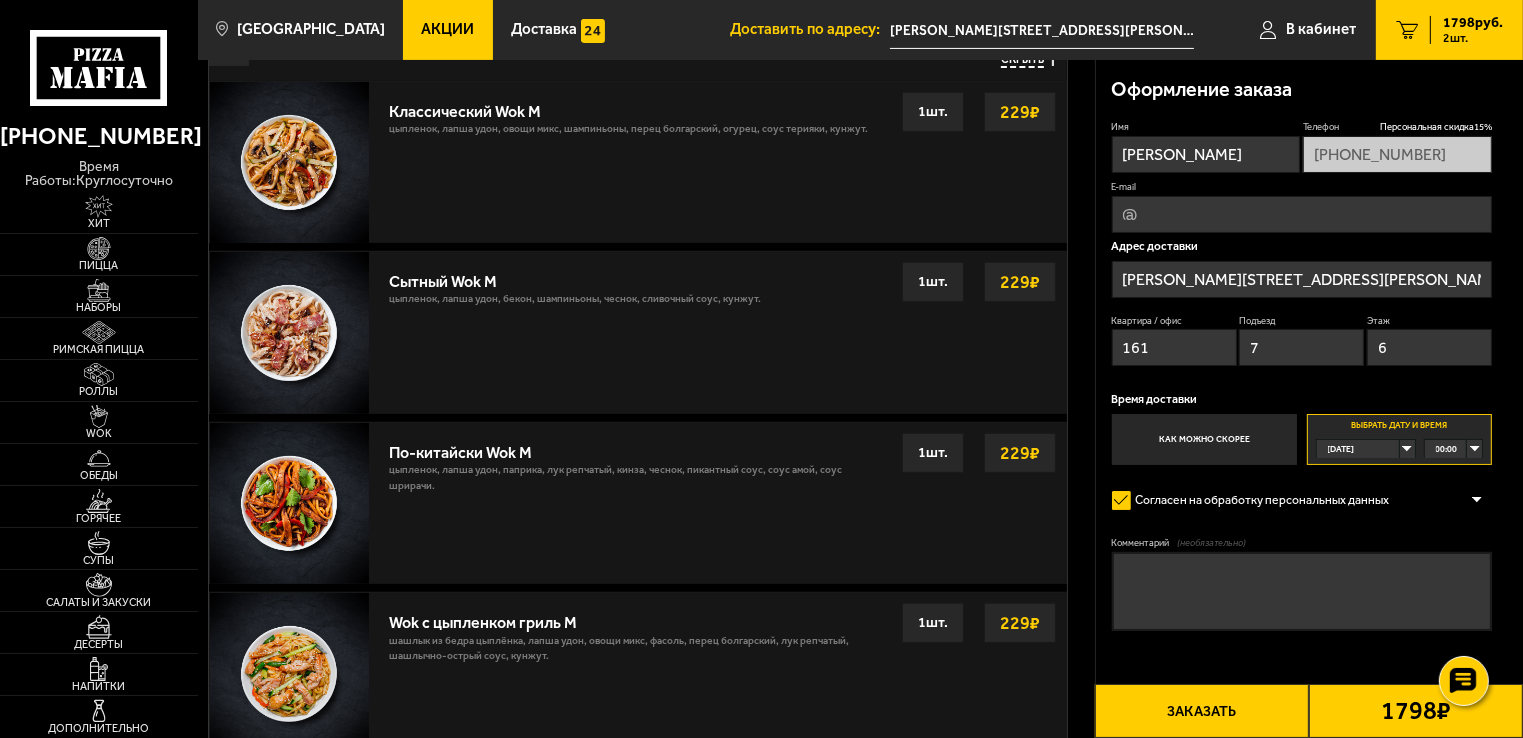 drag, startPoint x: 1364, startPoint y: 466, endPoint x: 1160, endPoint y: 686, distance: 300.02667 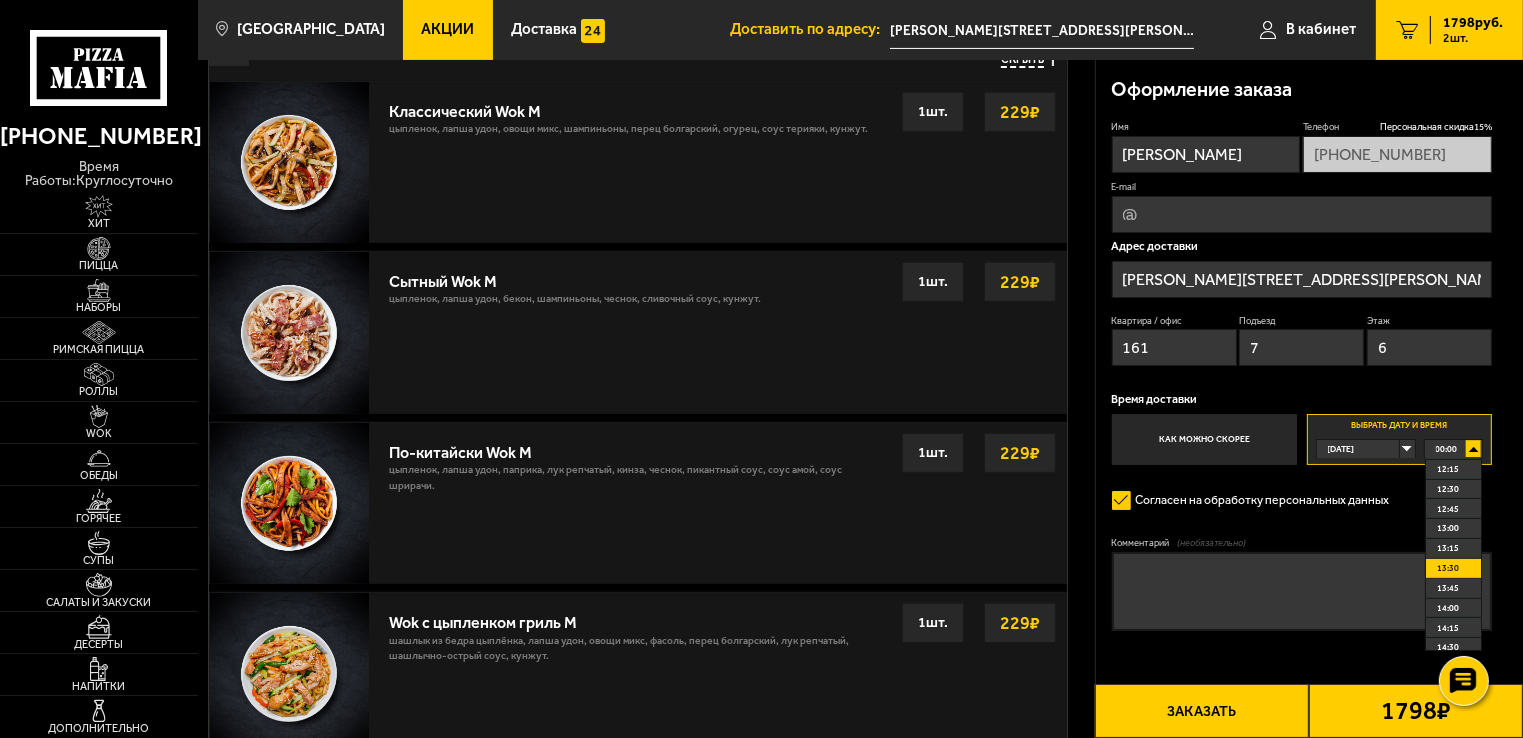 scroll, scrollTop: 1000, scrollLeft: 0, axis: vertical 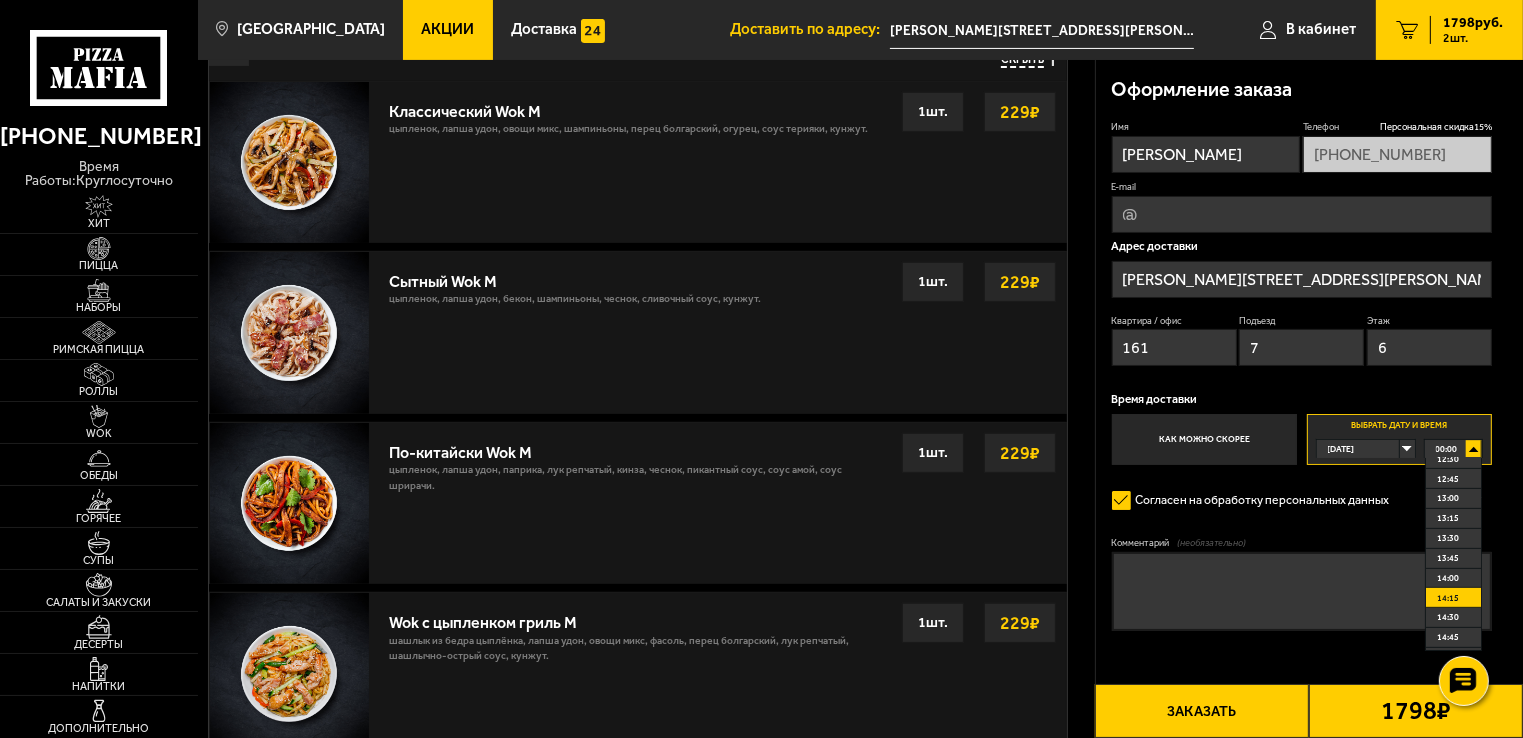 click on "14:15" at bounding box center [1448, 598] 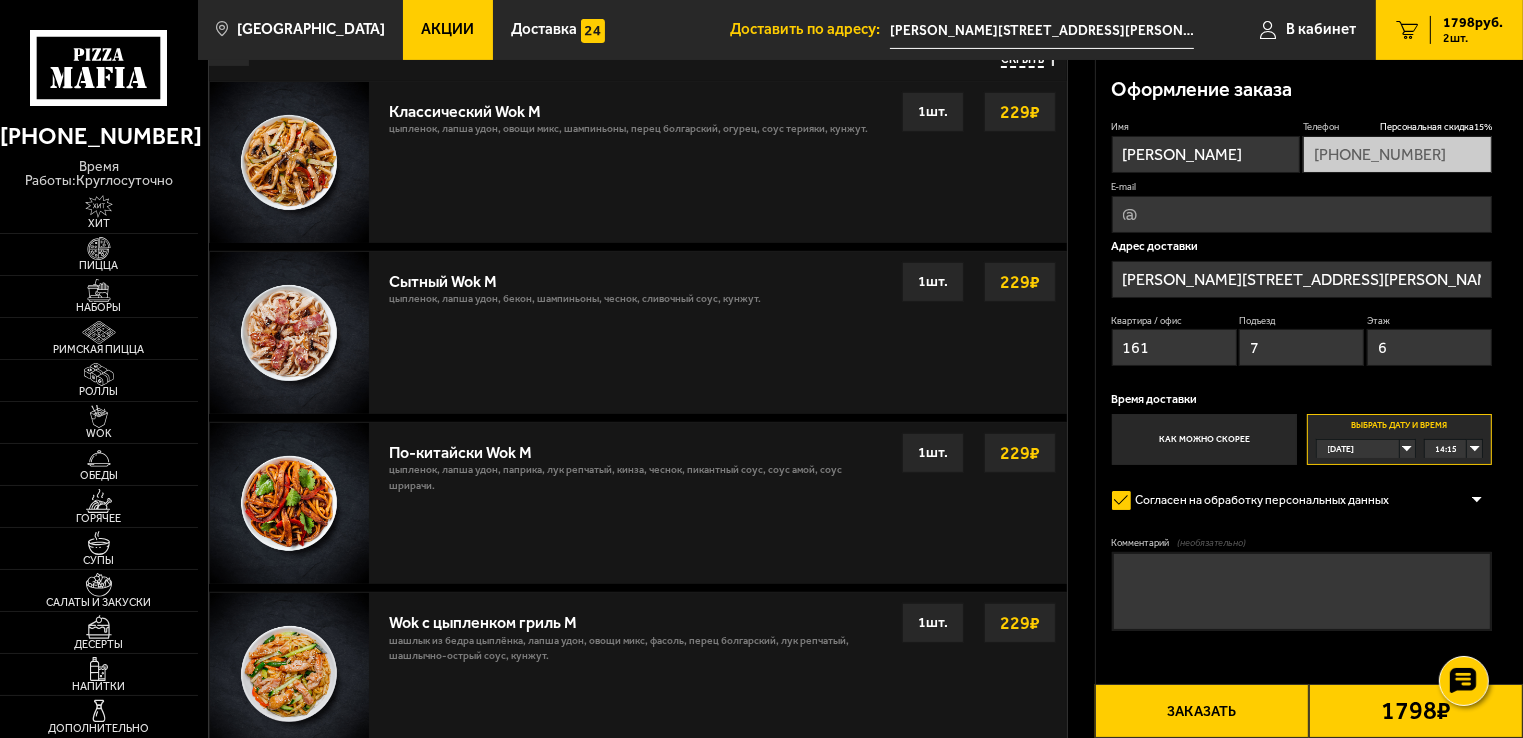 click on "[DATE]" at bounding box center [1358, 449] 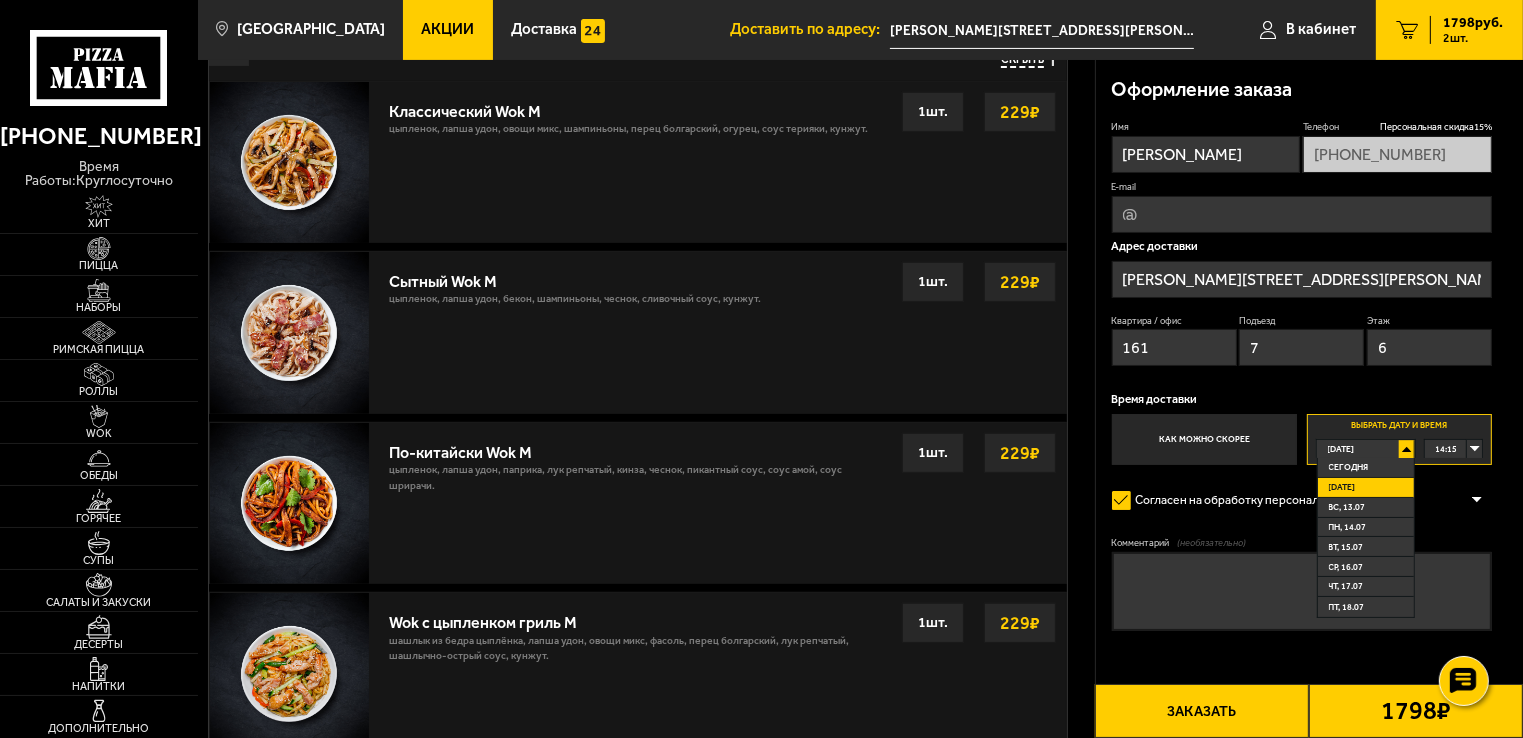 click on "[DATE]" at bounding box center (1342, 487) 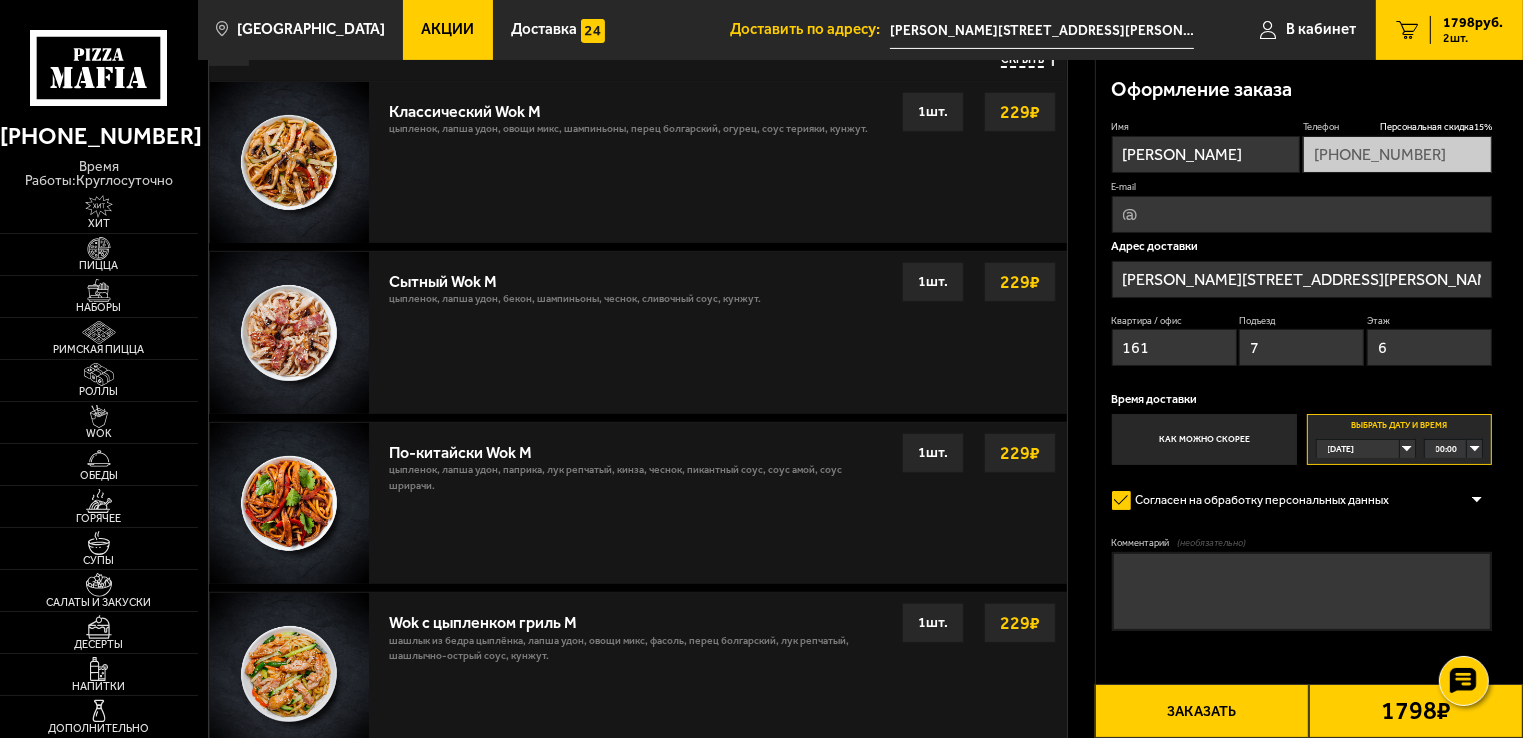 click on "00:00" at bounding box center (1454, 449) 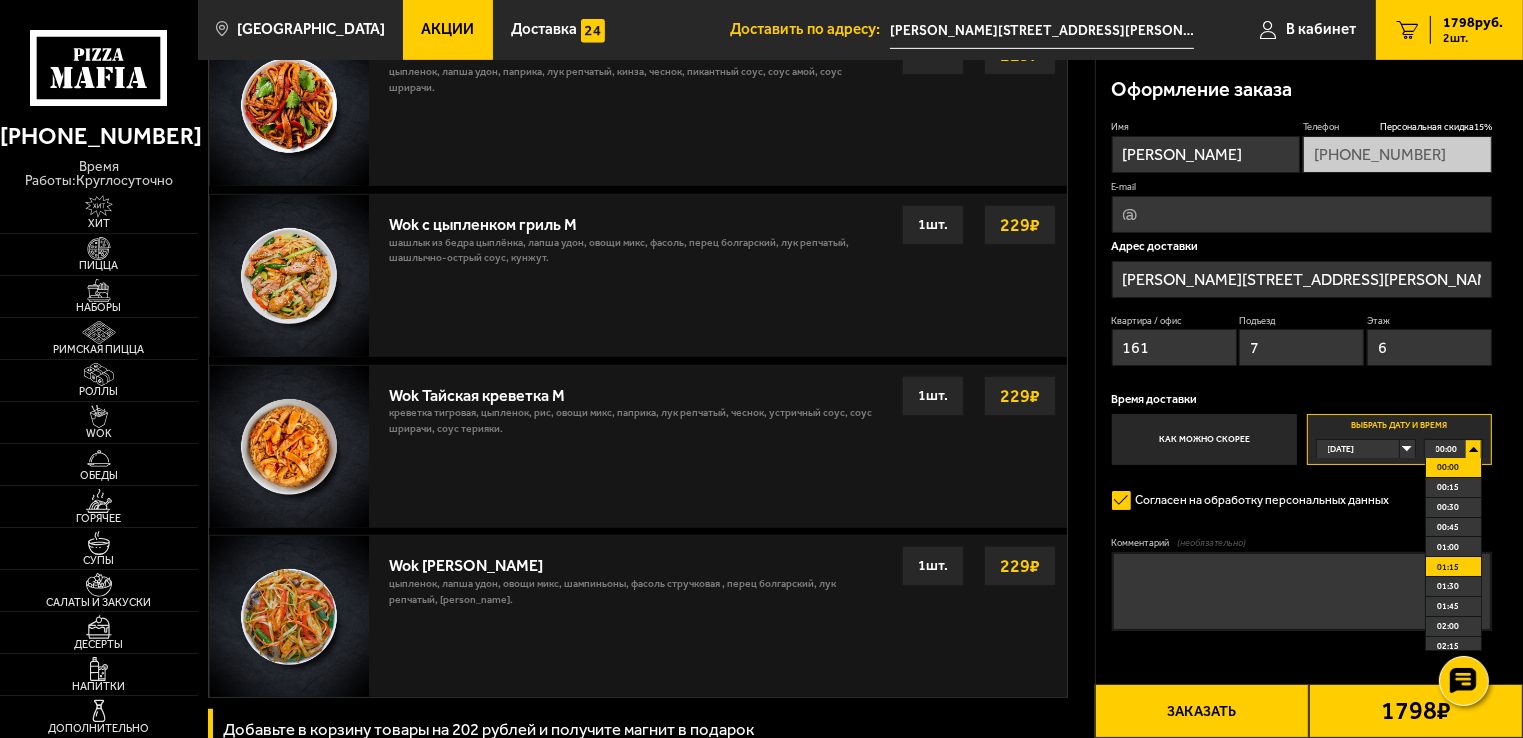 scroll, scrollTop: 1000, scrollLeft: 0, axis: vertical 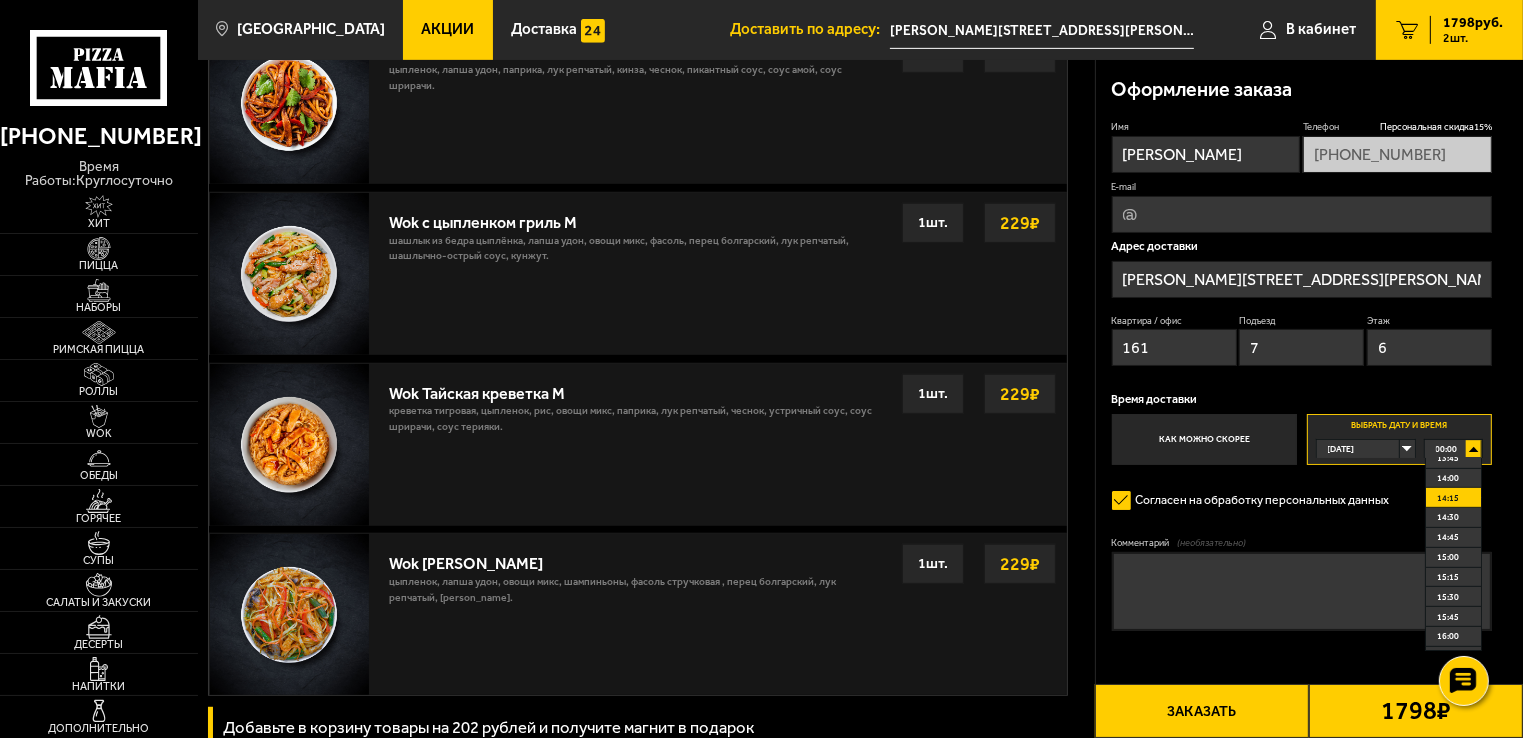 click on "14:15" at bounding box center [1448, 498] 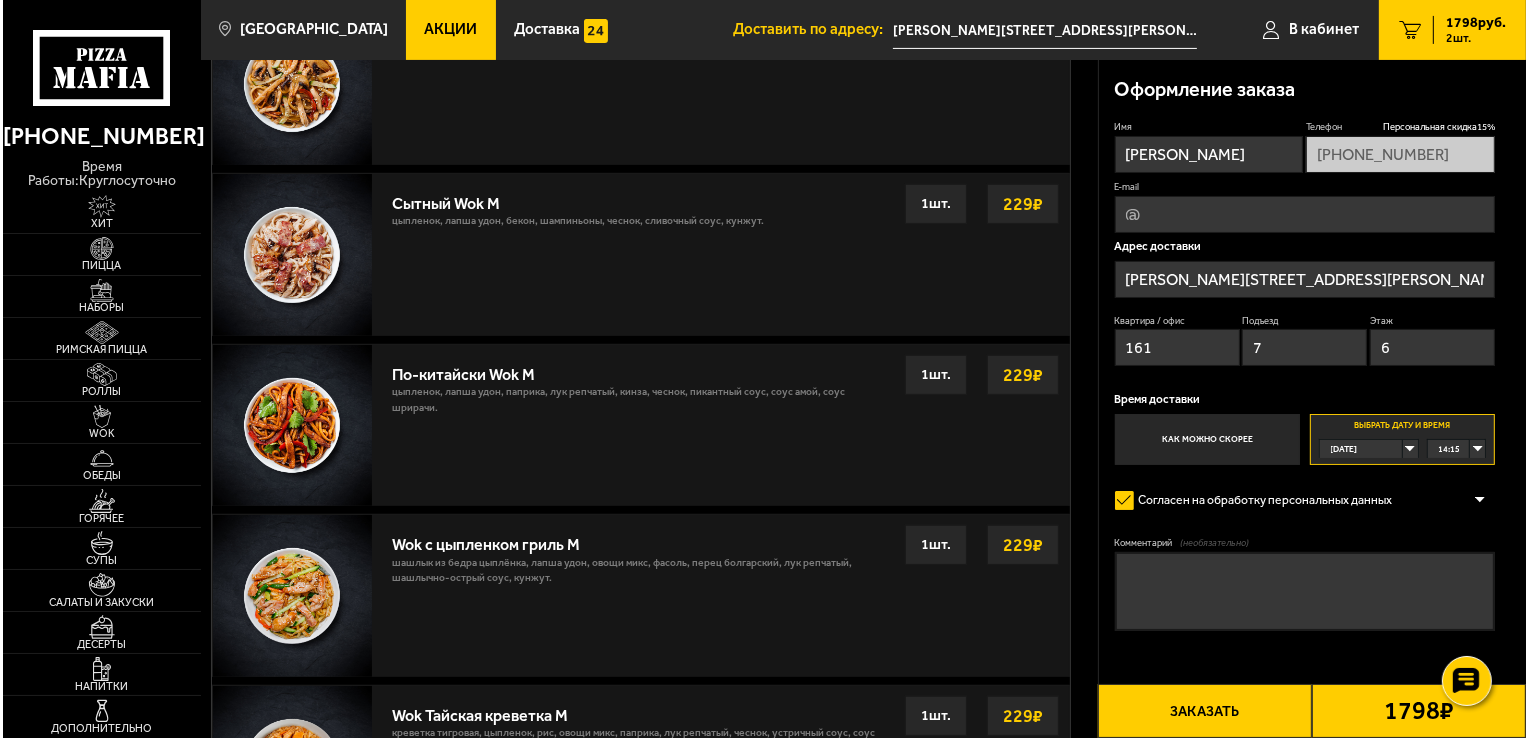 scroll, scrollTop: 600, scrollLeft: 0, axis: vertical 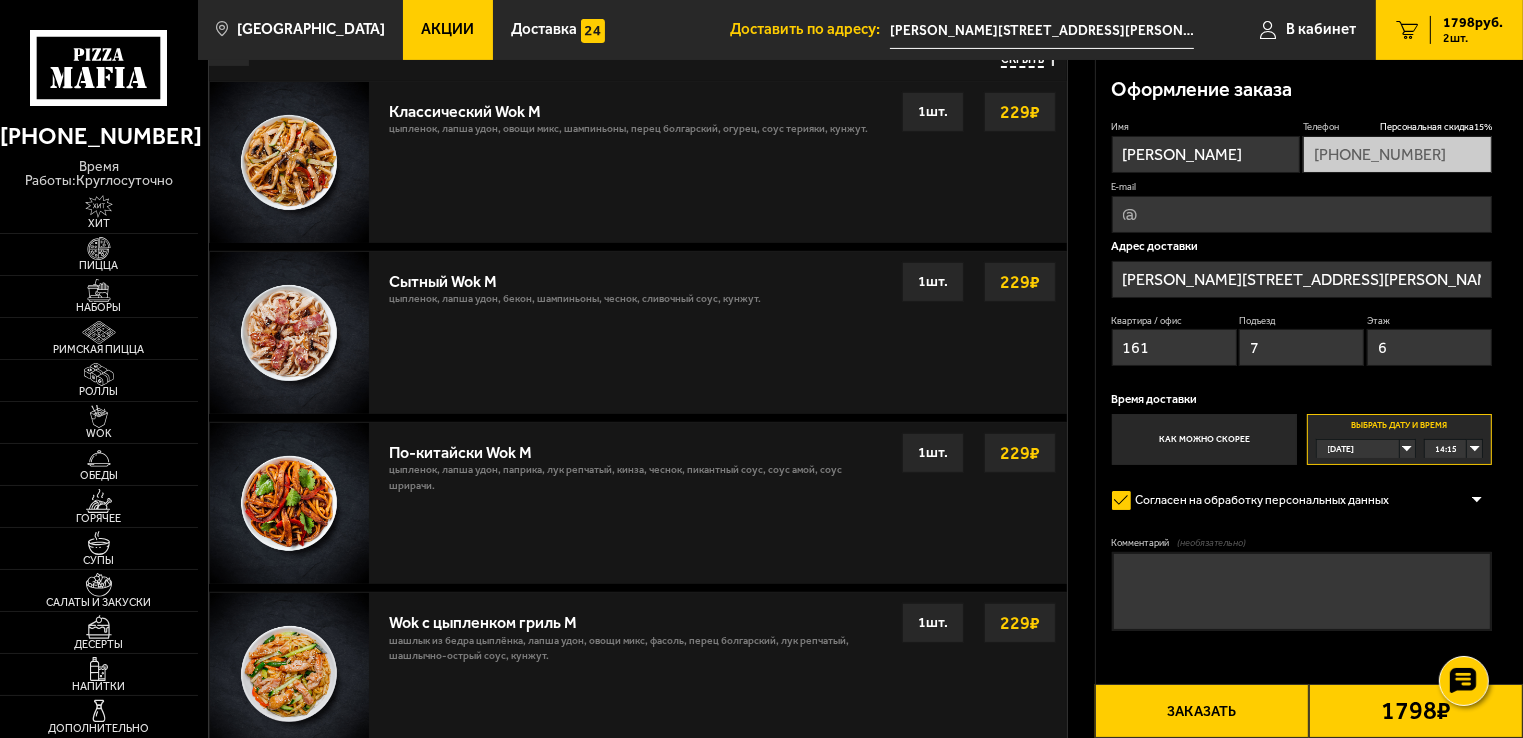 click on "Заказать" at bounding box center (1202, 711) 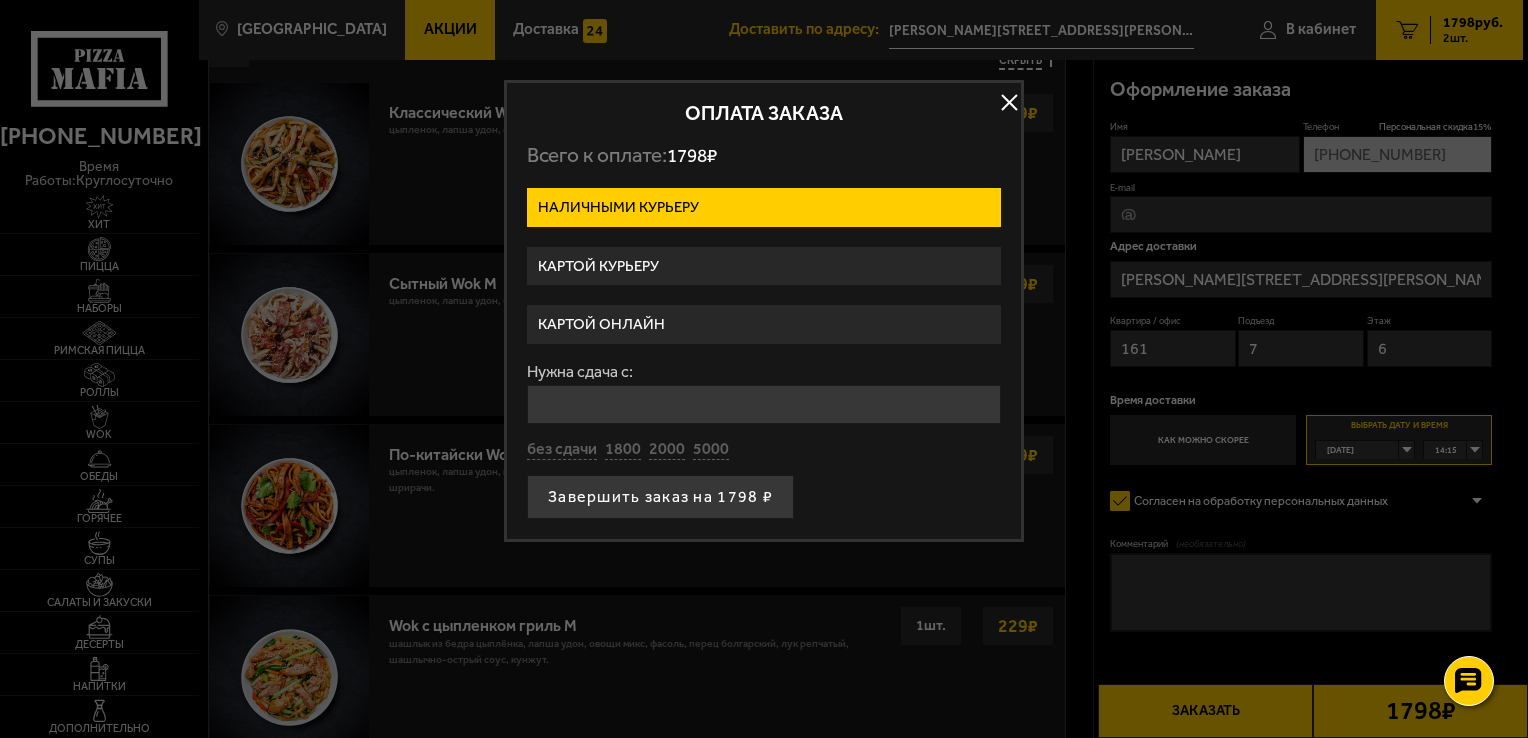 click on "Картой онлайн" at bounding box center [764, 324] 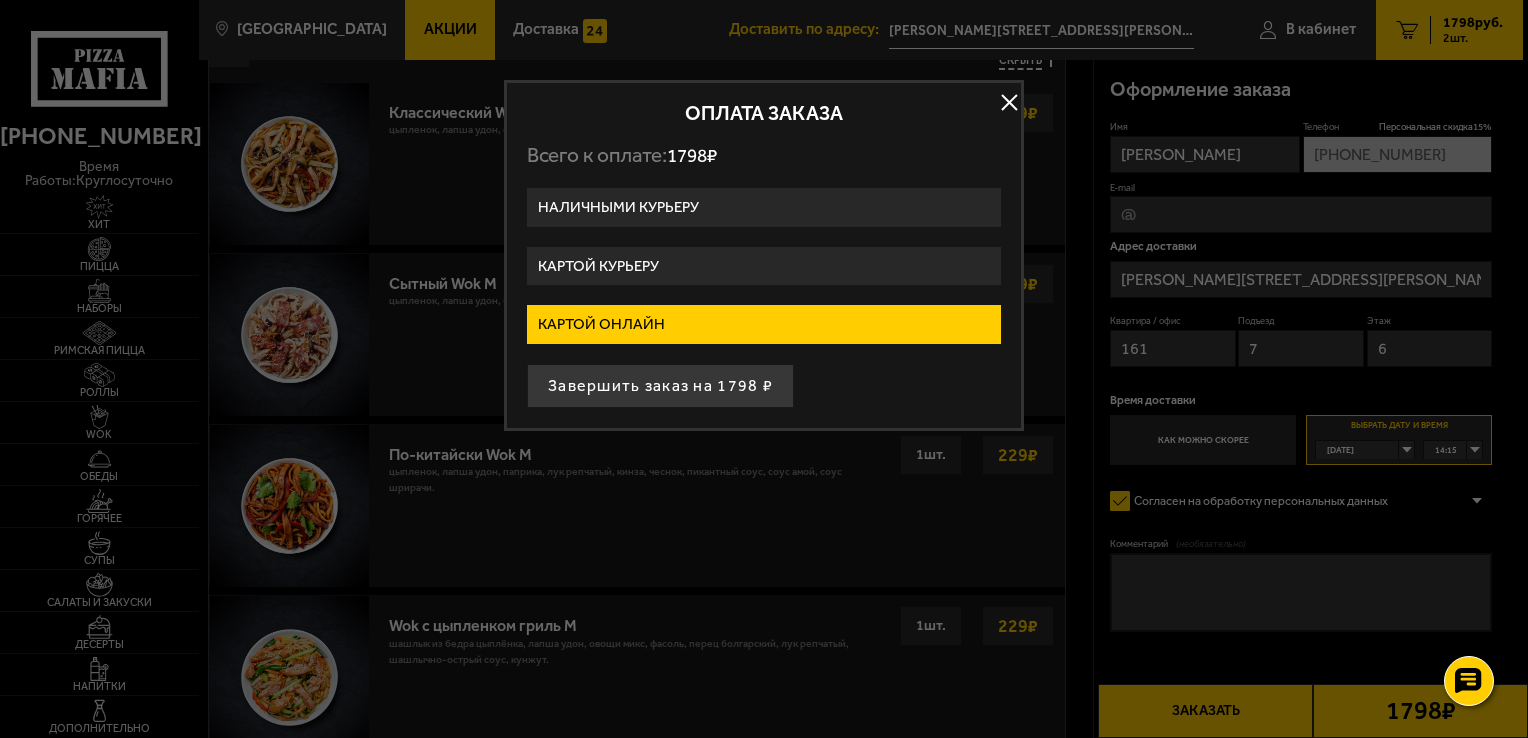 click on "Картой курьеру" at bounding box center [764, 266] 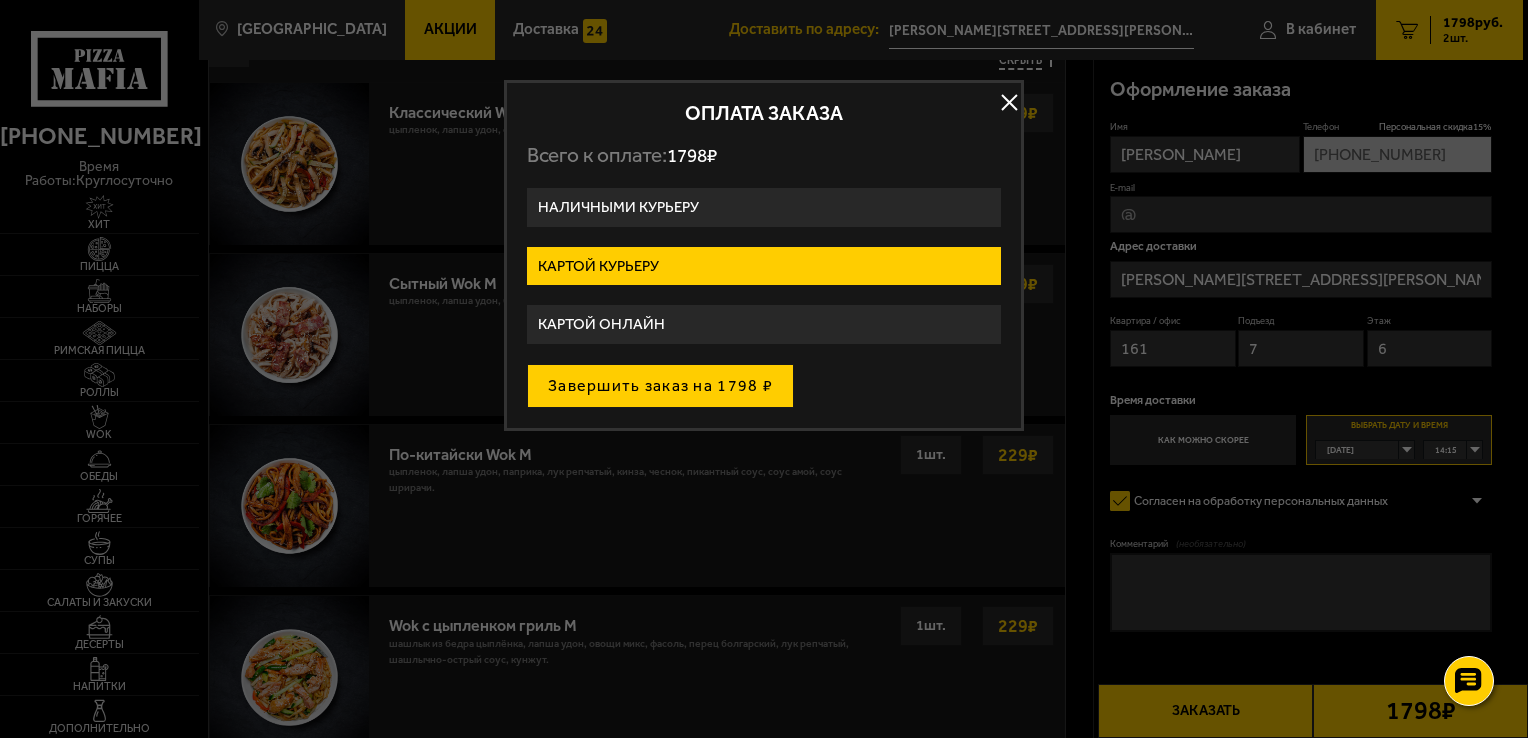 click on "Завершить заказ на 1798 ₽" at bounding box center (660, 386) 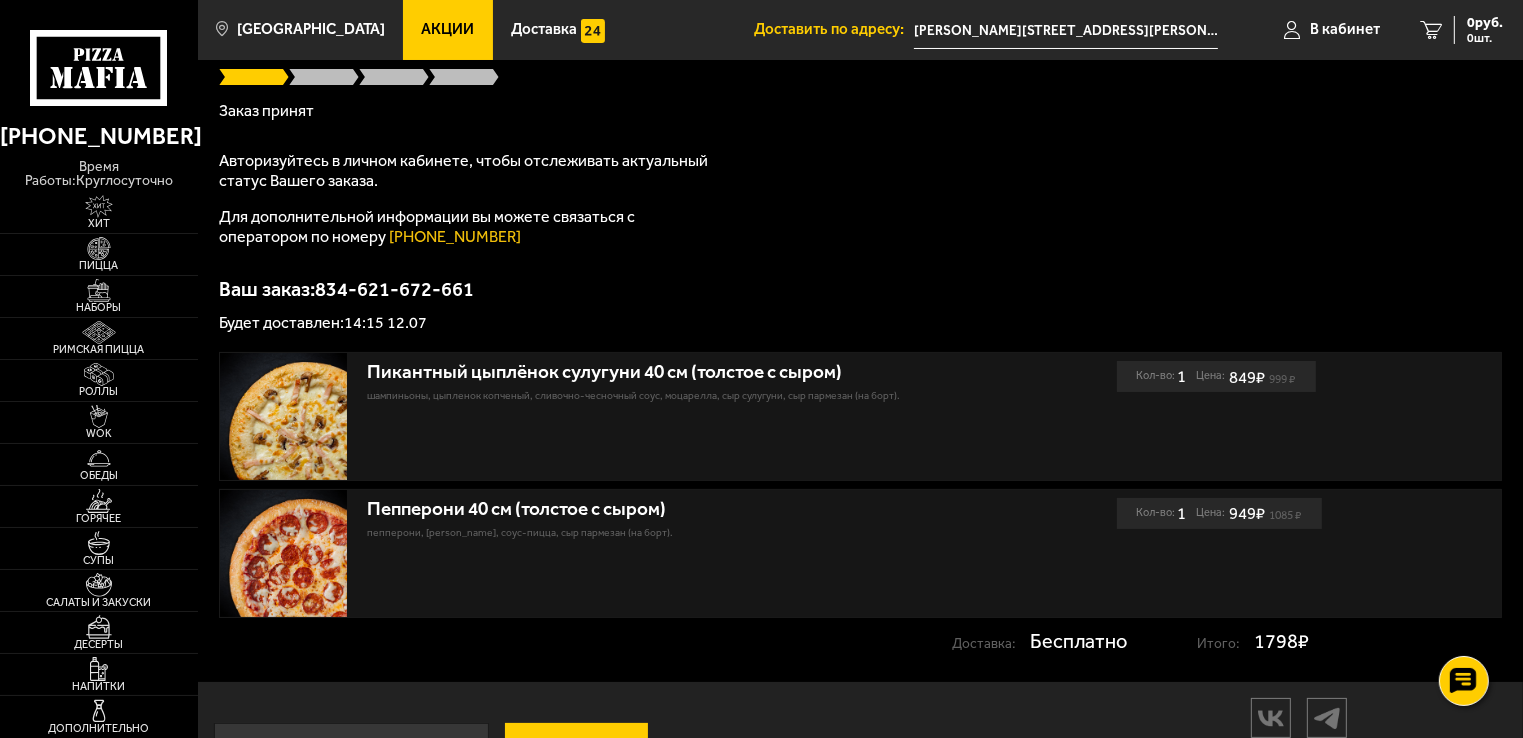 scroll, scrollTop: 253, scrollLeft: 0, axis: vertical 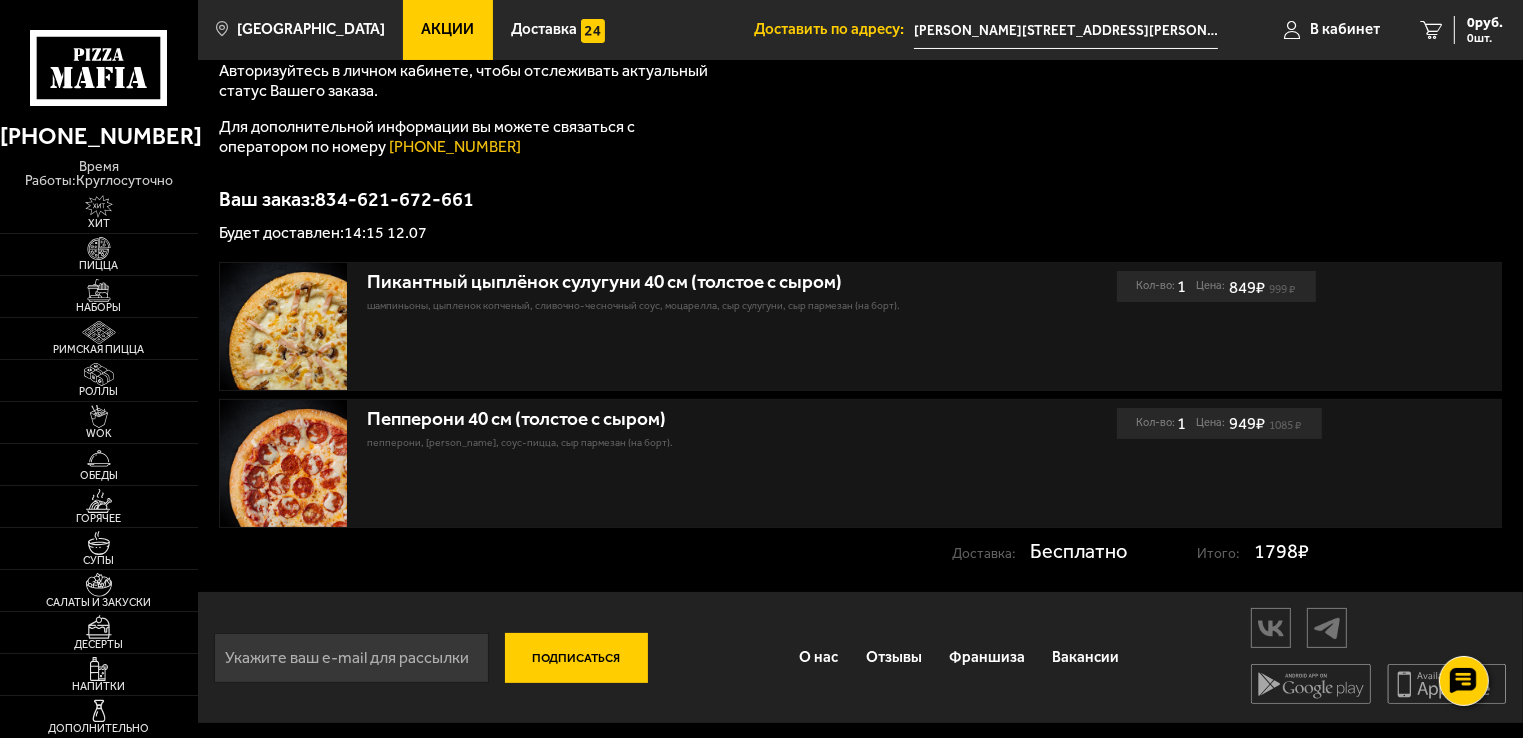 click at bounding box center (351, 658) 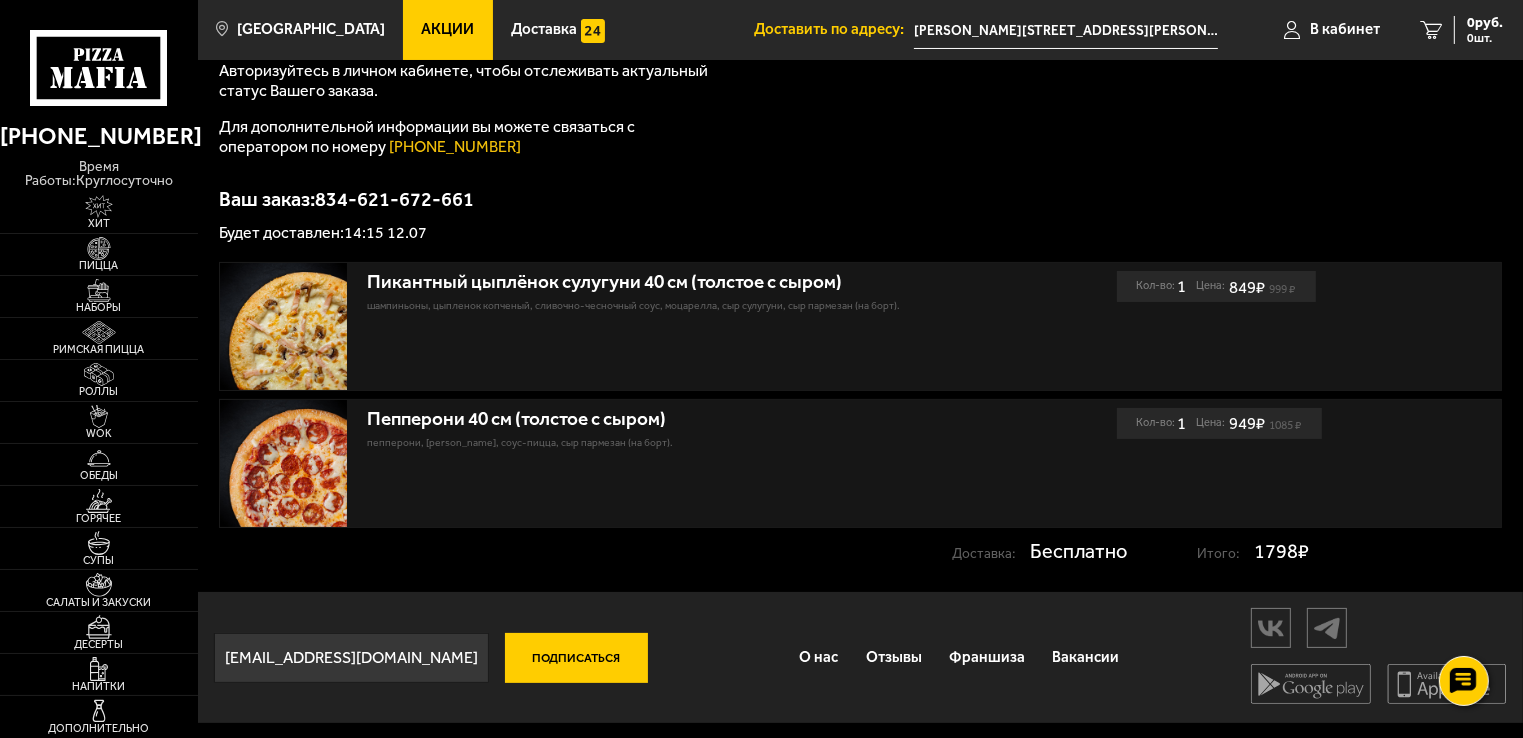 click on "Подписаться" at bounding box center [576, 658] 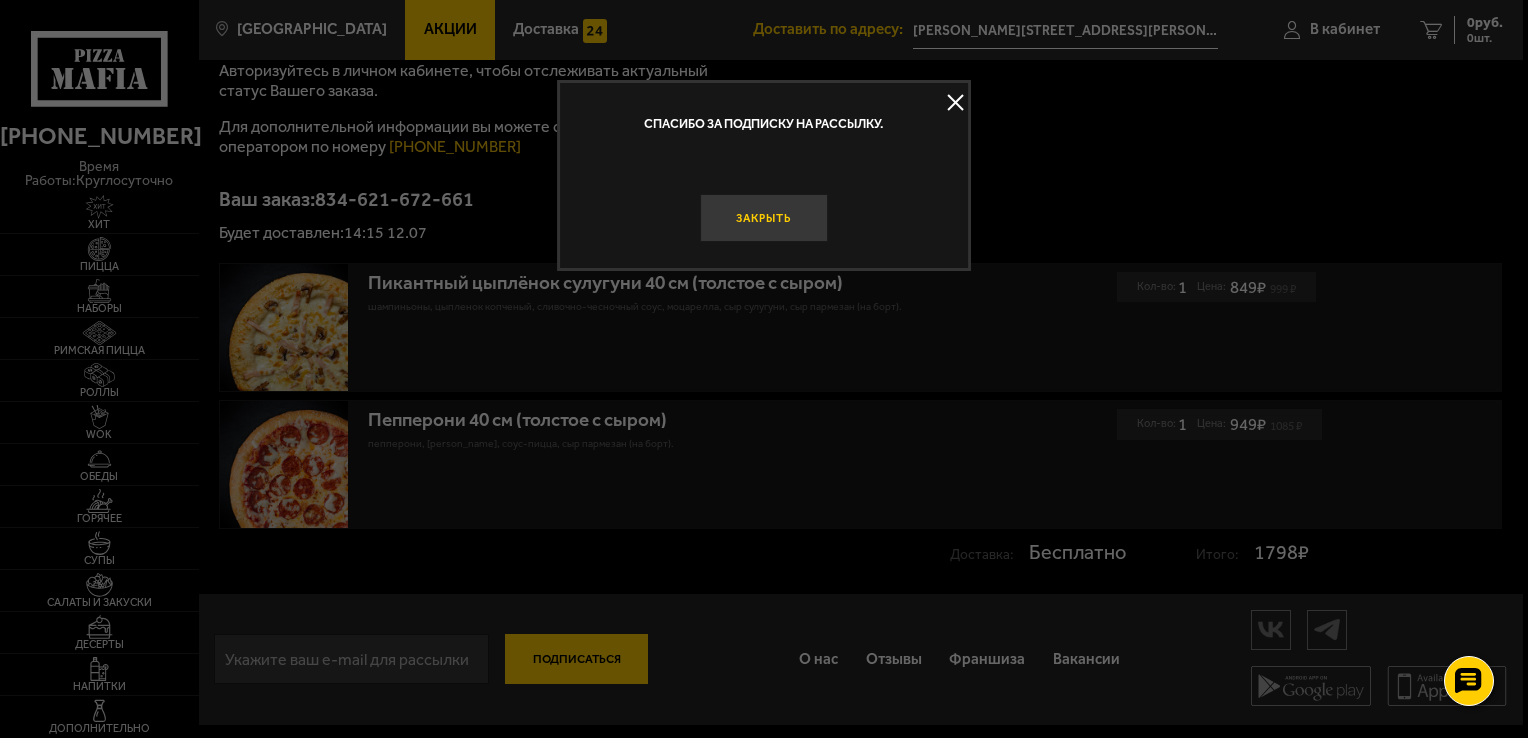 click on "Закрыть" at bounding box center (763, 218) 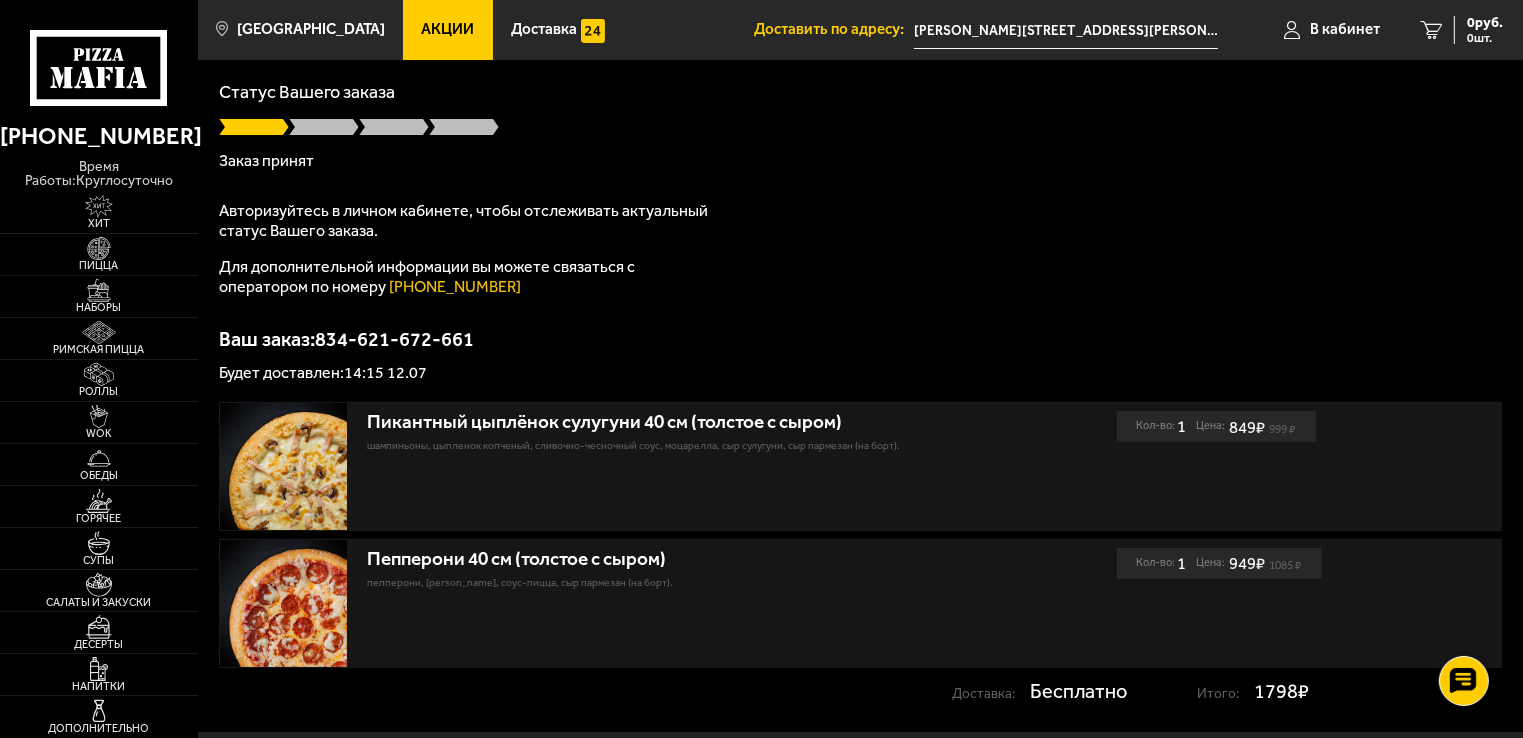 scroll, scrollTop: 253, scrollLeft: 0, axis: vertical 